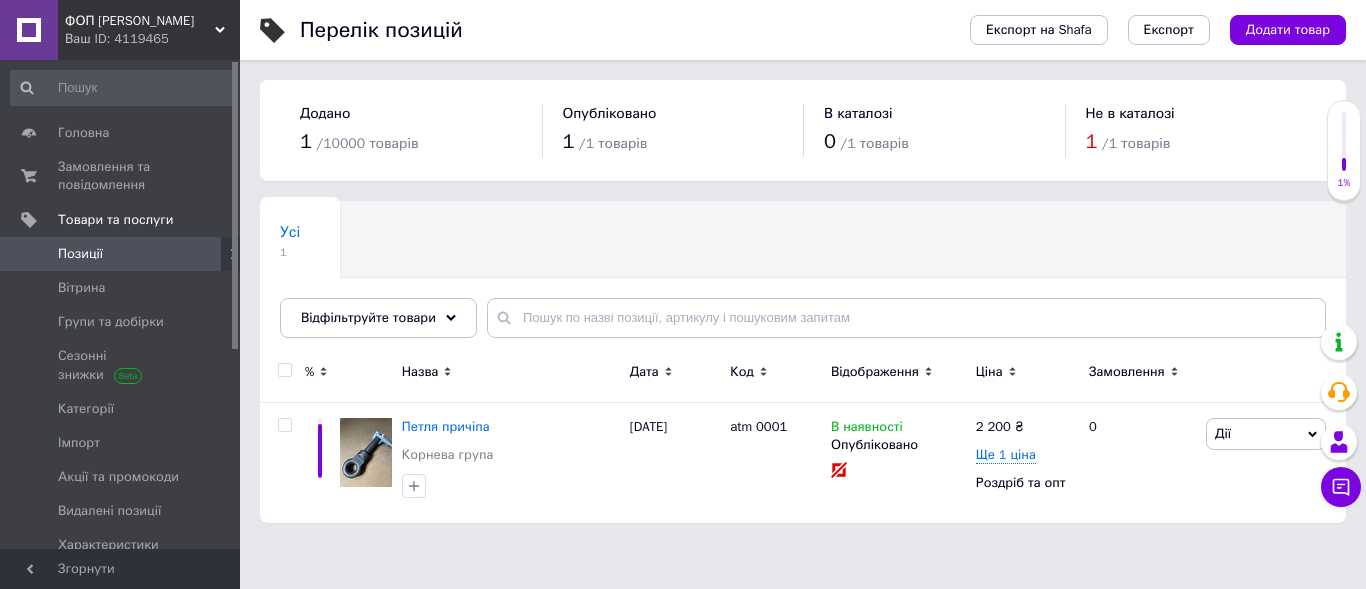 scroll, scrollTop: 0, scrollLeft: 0, axis: both 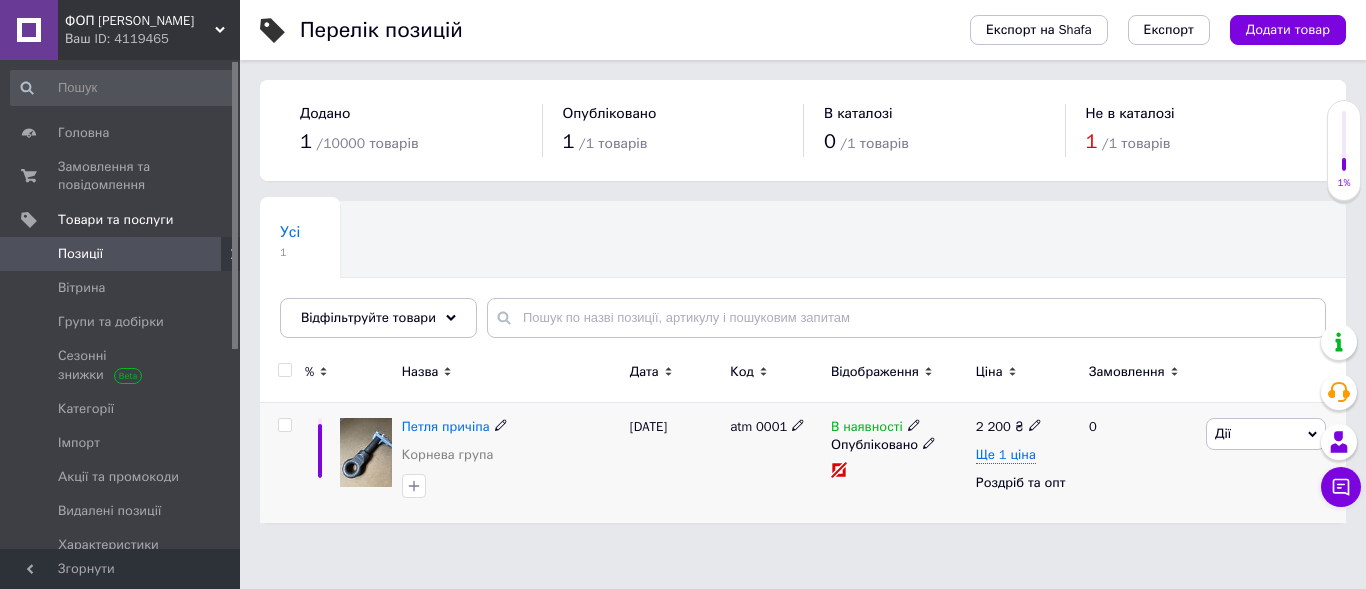 click 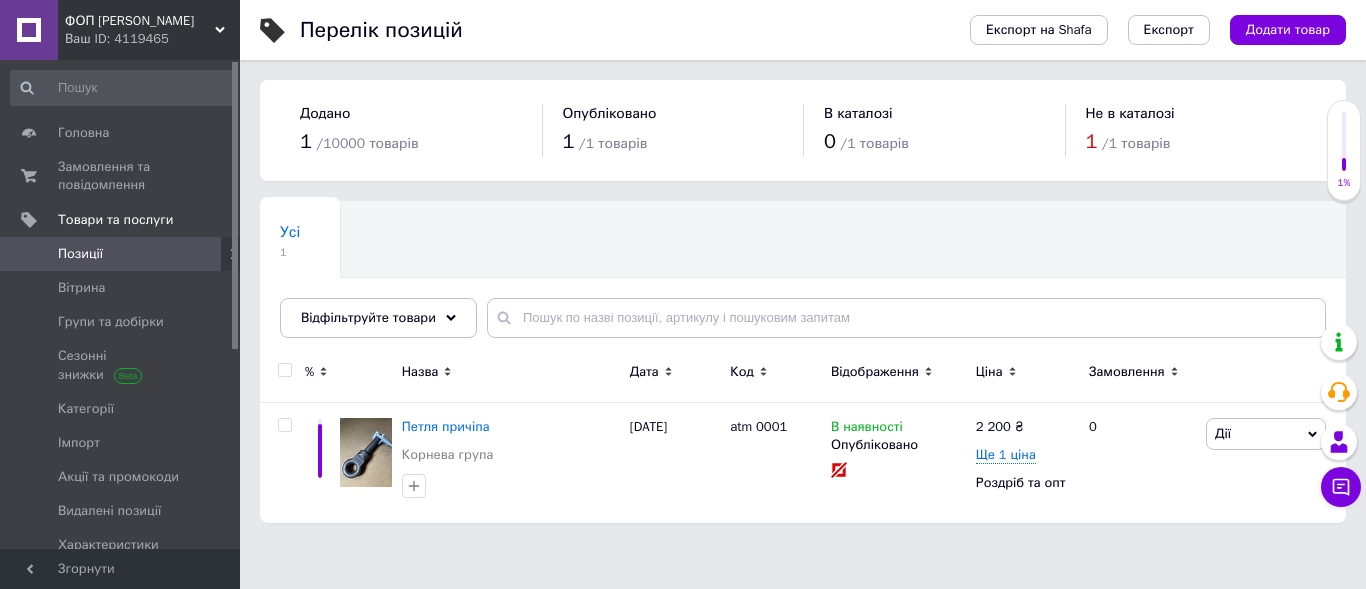 drag, startPoint x: 1365, startPoint y: 223, endPoint x: 1365, endPoint y: 268, distance: 45 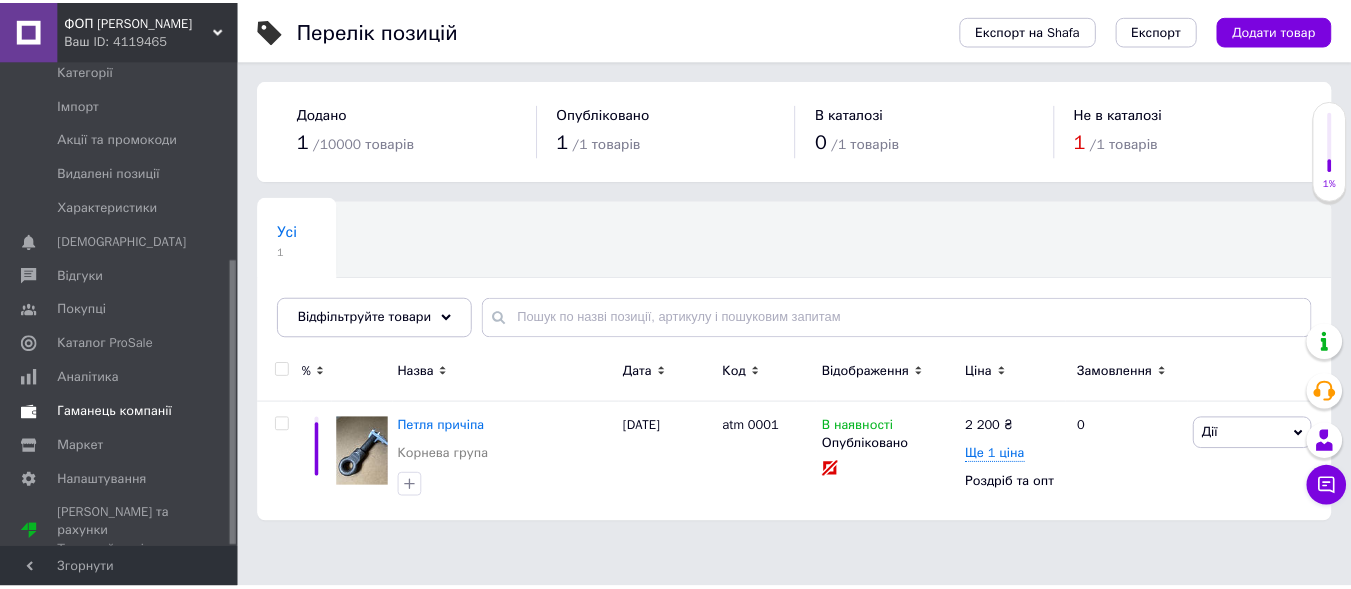 scroll, scrollTop: 340, scrollLeft: 0, axis: vertical 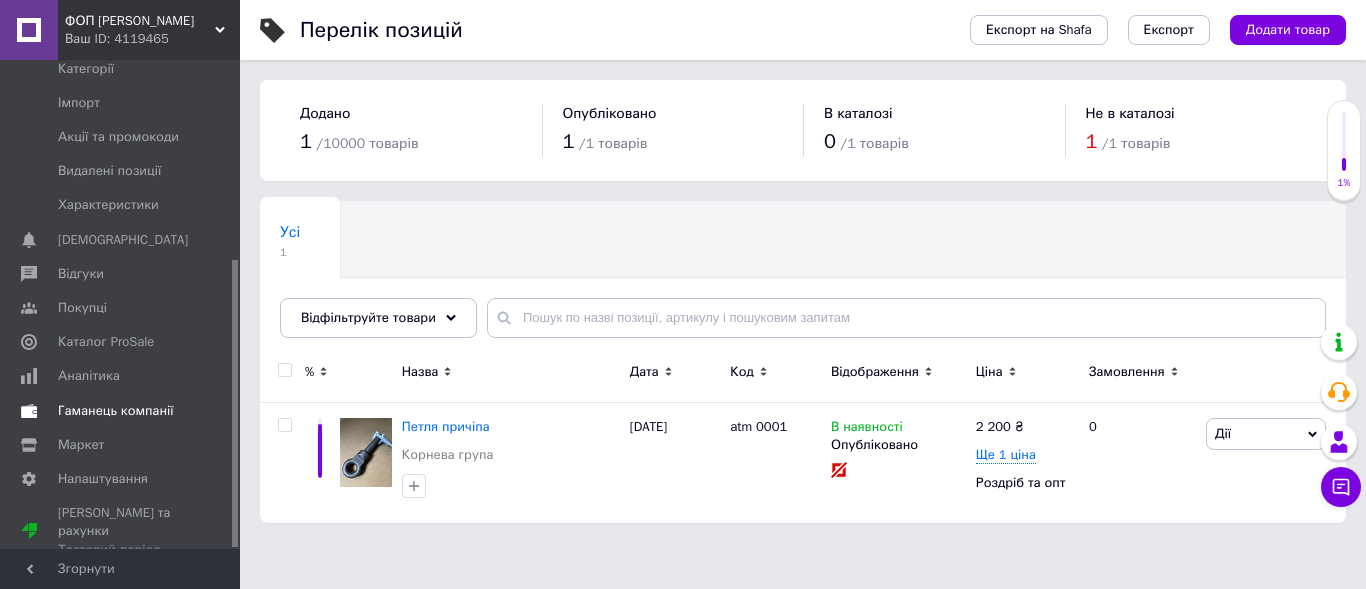 drag, startPoint x: 233, startPoint y: 189, endPoint x: 224, endPoint y: 406, distance: 217.18655 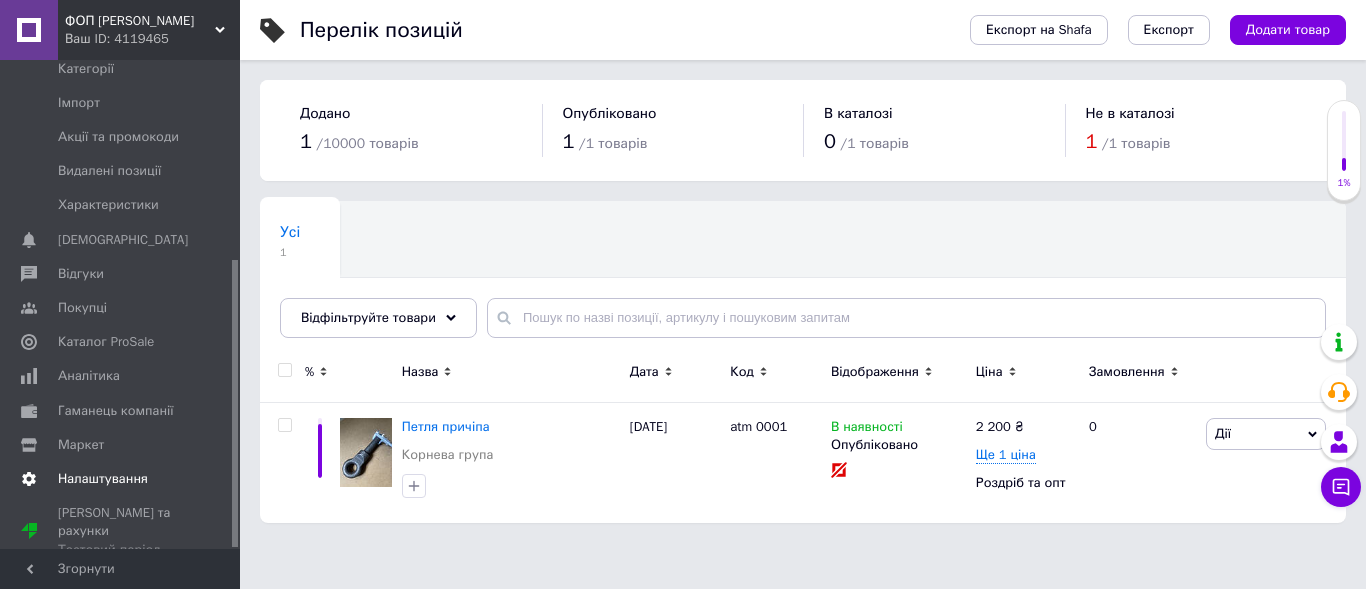click on "Налаштування" at bounding box center [103, 479] 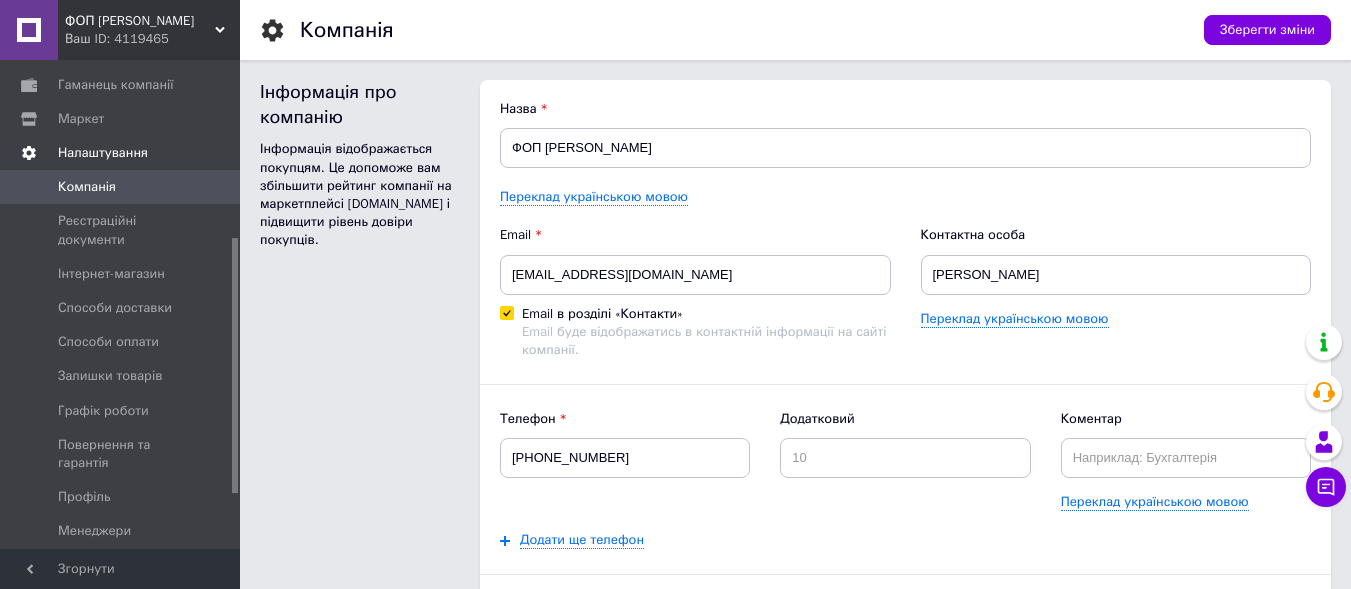 scroll, scrollTop: 0, scrollLeft: 0, axis: both 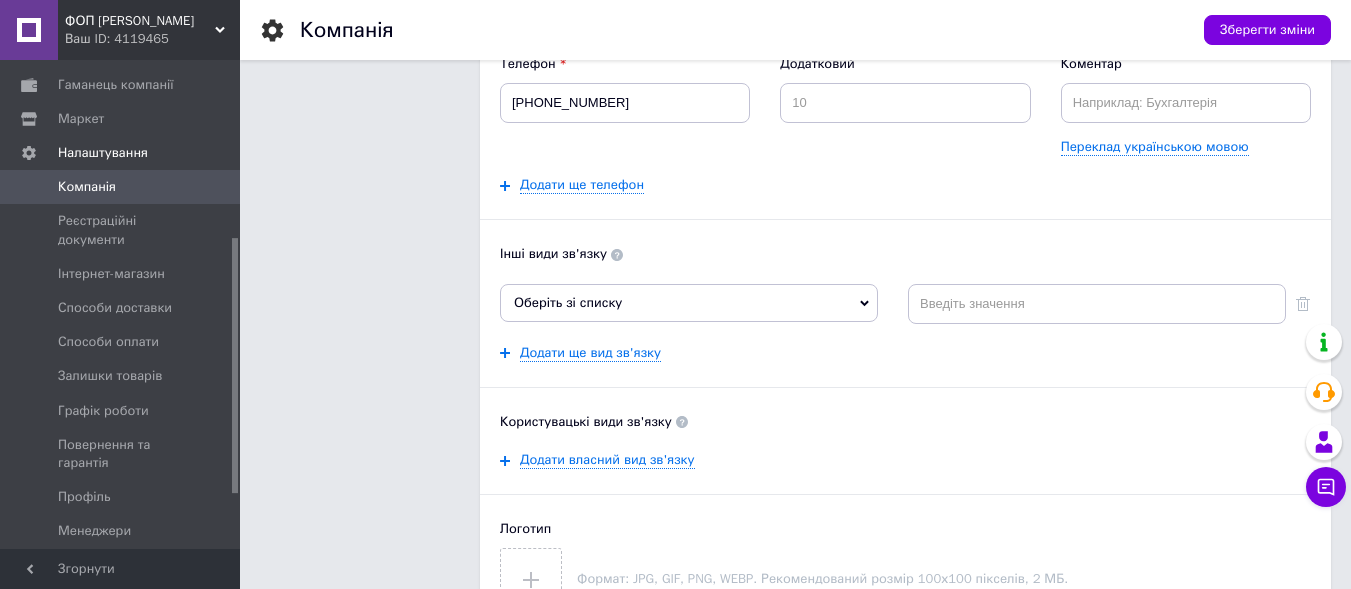click on "Оберіть зі списку" at bounding box center (689, 303) 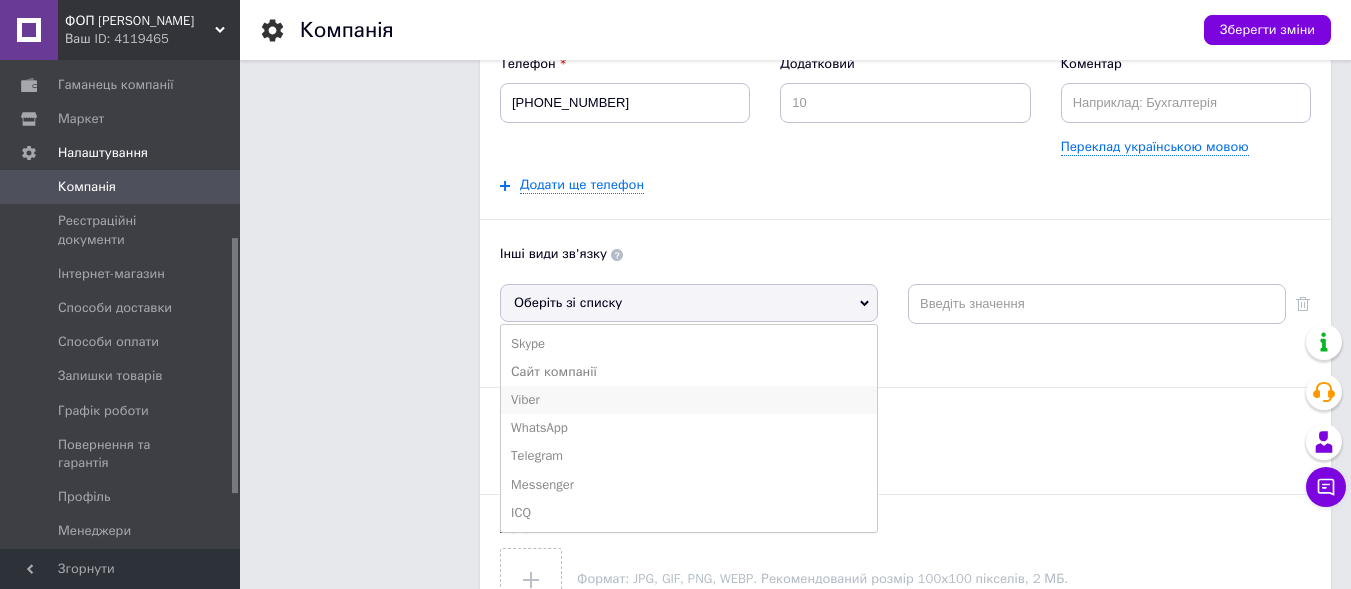 click on "Viber" at bounding box center [689, 400] 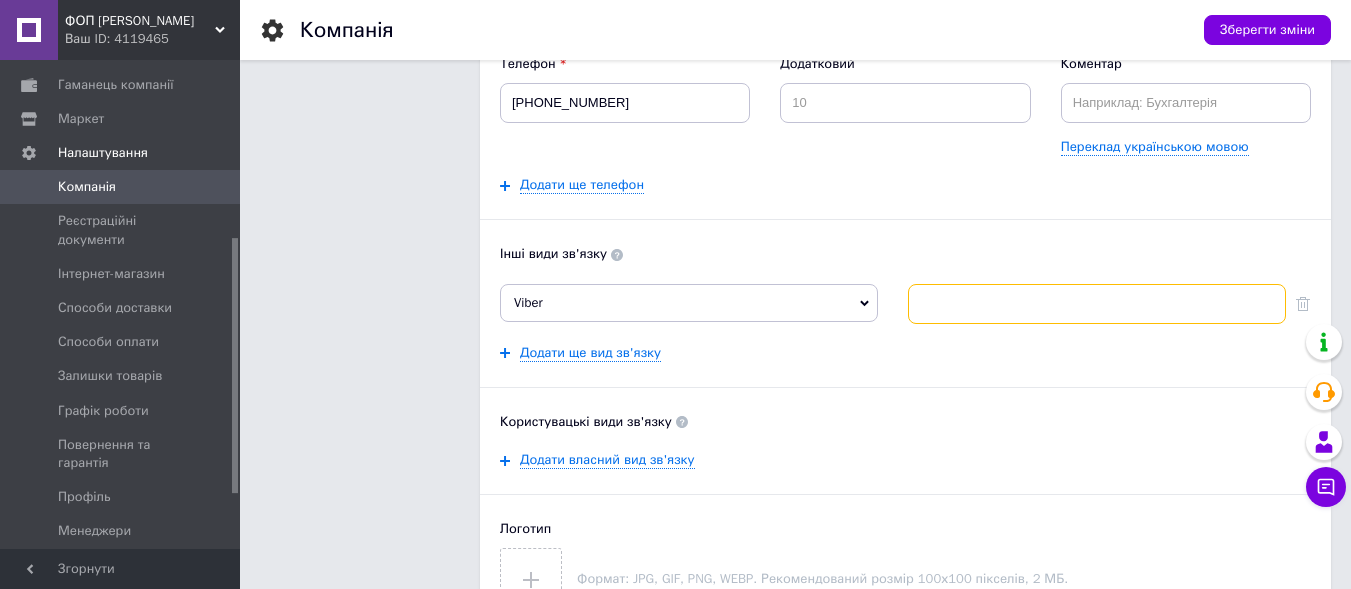 click at bounding box center (1097, 304) 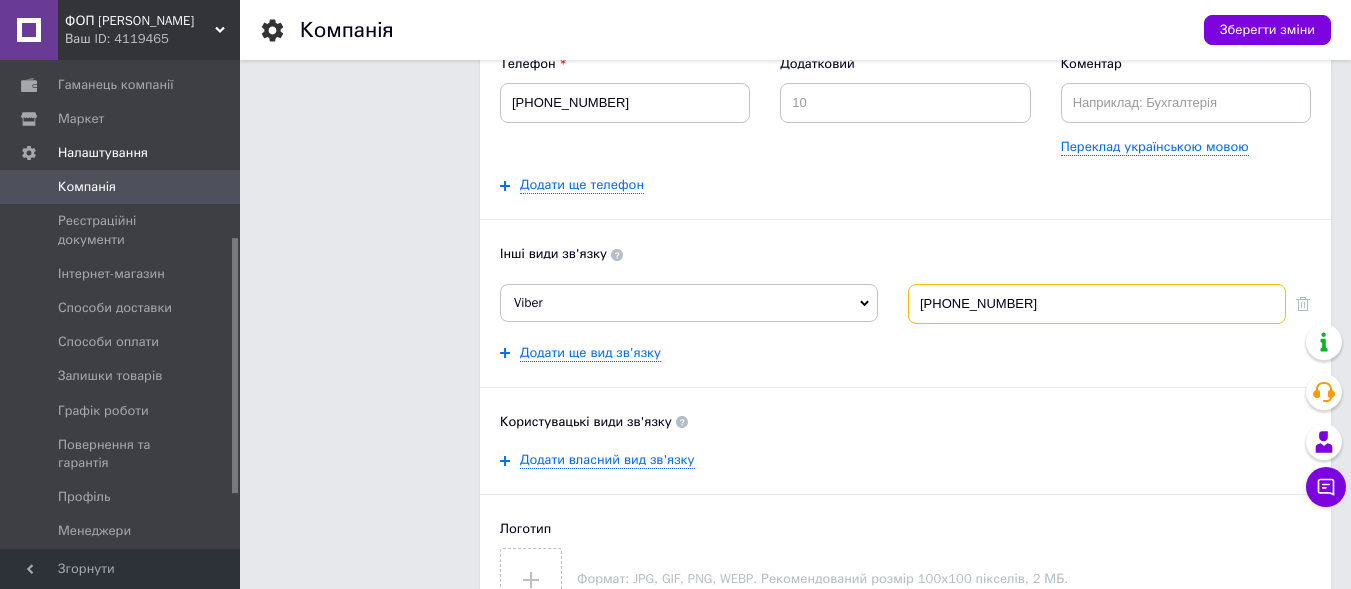 type on "[PHONE_NUMBER]" 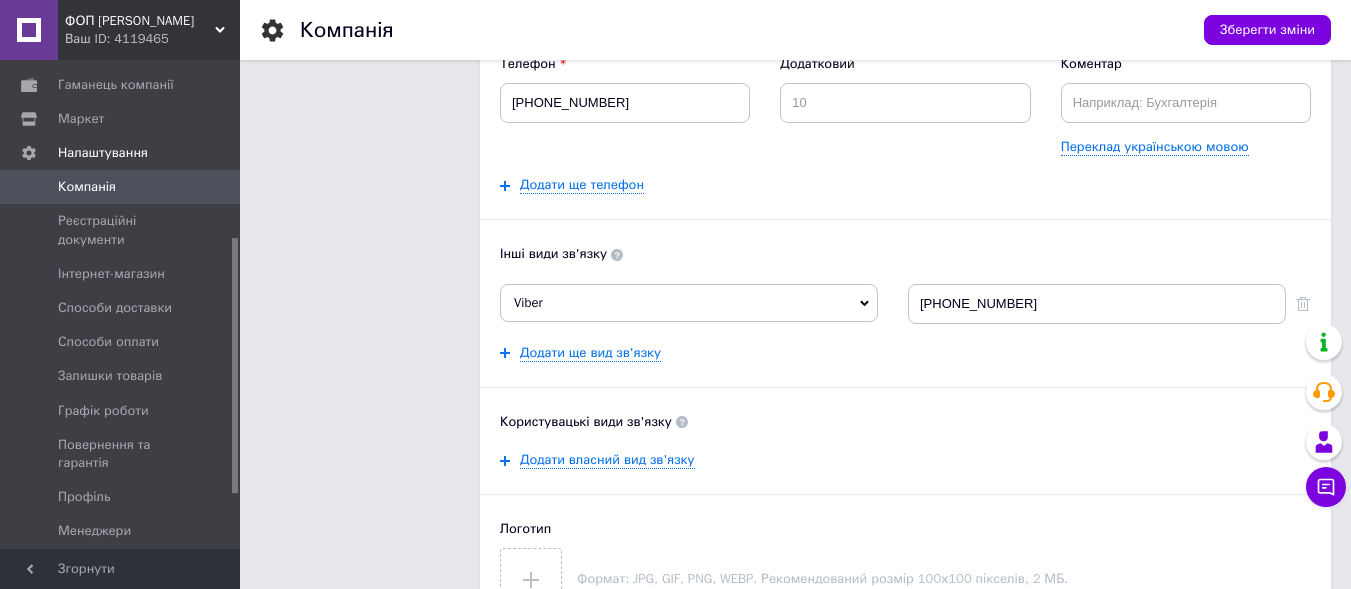click on "Назва ФОП [PERSON_NAME] українською мовою Email [EMAIL_ADDRESS][DOMAIN_NAME] Email в розділі «Контакти» Email буде відображатись в контактній інформації на сайті компанії. Контактна особа [PERSON_NAME] Переклад українською мовою Телефон [PHONE_NUMBER] Додатковий Коментар Переклад українською мовою Додати ще телефон Інші види зв'язку   Viber Skype Сайт компанії WhatsApp Telegram Messenger ICQ [PHONE_NUMBER] Додати ще вид зв'язку Користувацькі види зв'язку   Додати власний вид зв'язку Логотип Формат: JPG, GIF, PNG, WEBP. Рекомендований розмір 100х100 пікселів, 2 МБ." at bounding box center [905, 177] 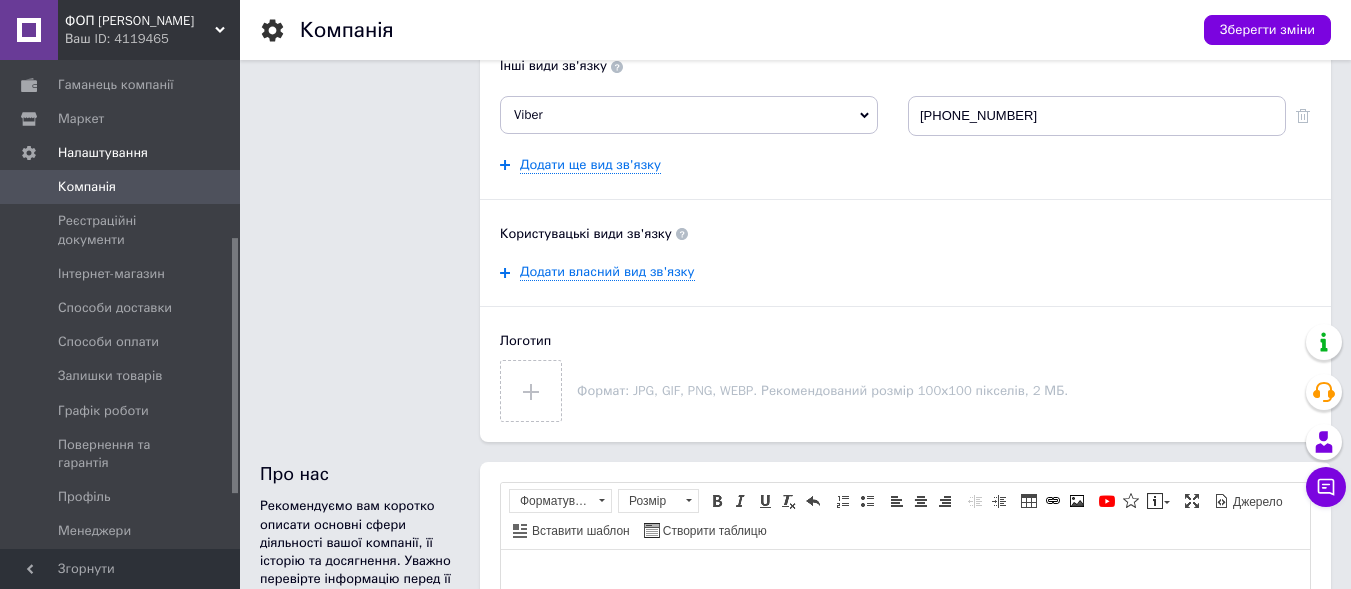 scroll, scrollTop: 546, scrollLeft: 0, axis: vertical 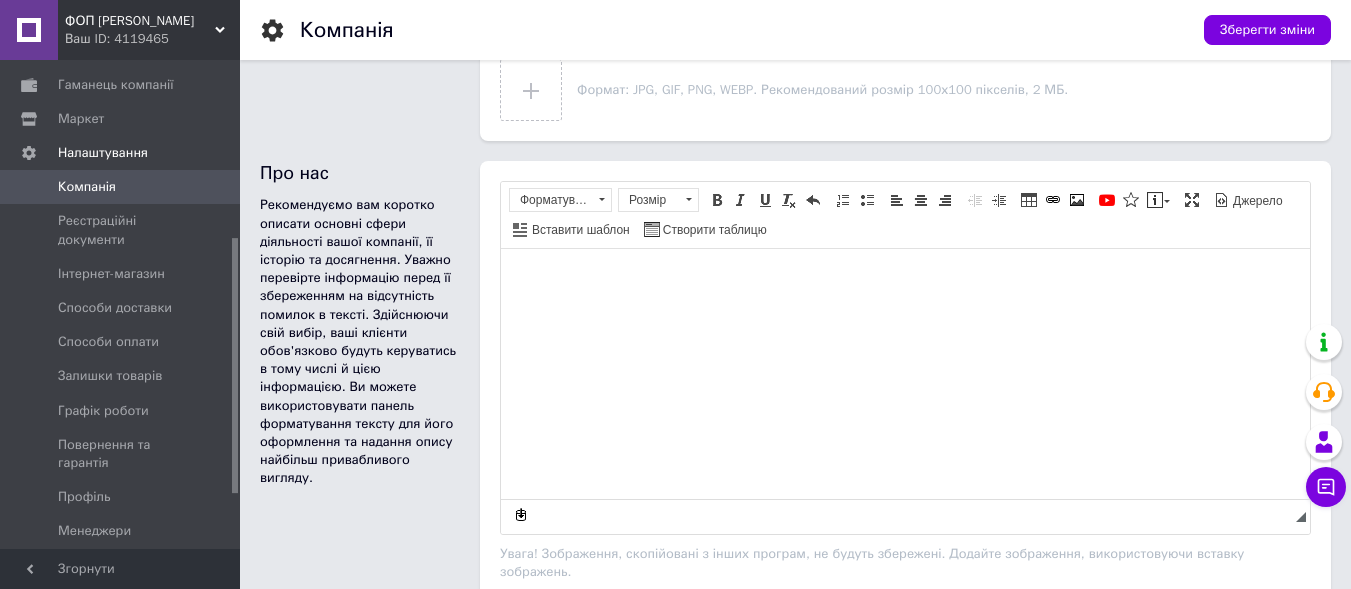 click at bounding box center (905, 279) 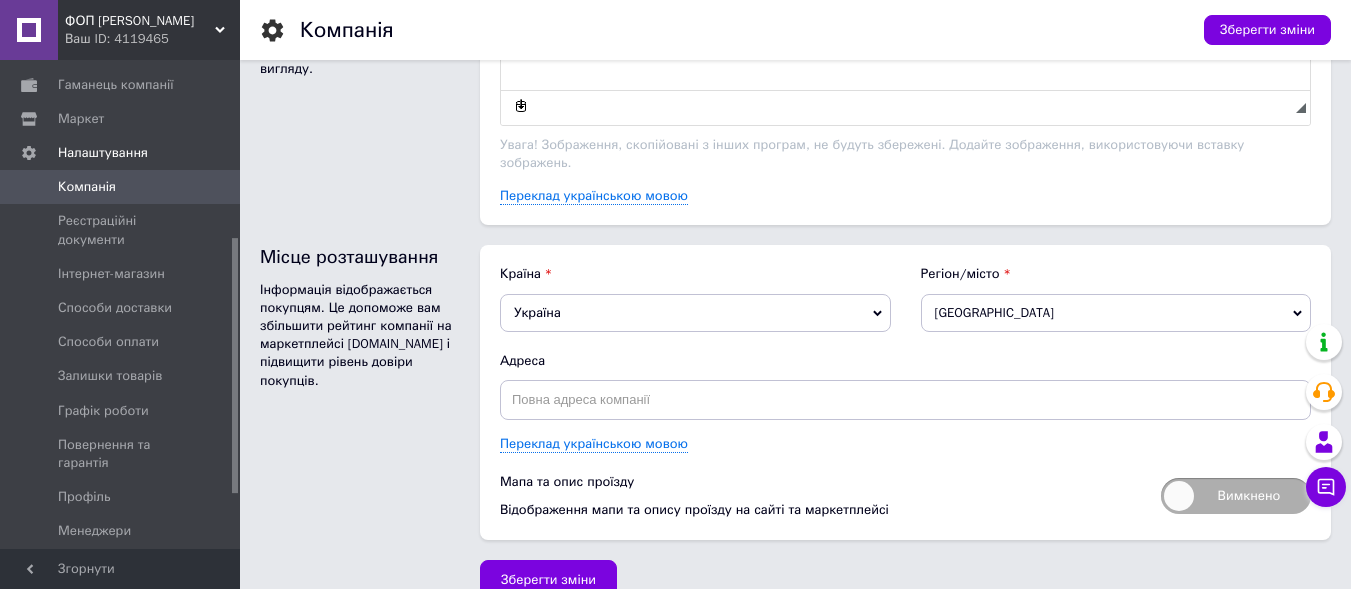scroll, scrollTop: 1263, scrollLeft: 0, axis: vertical 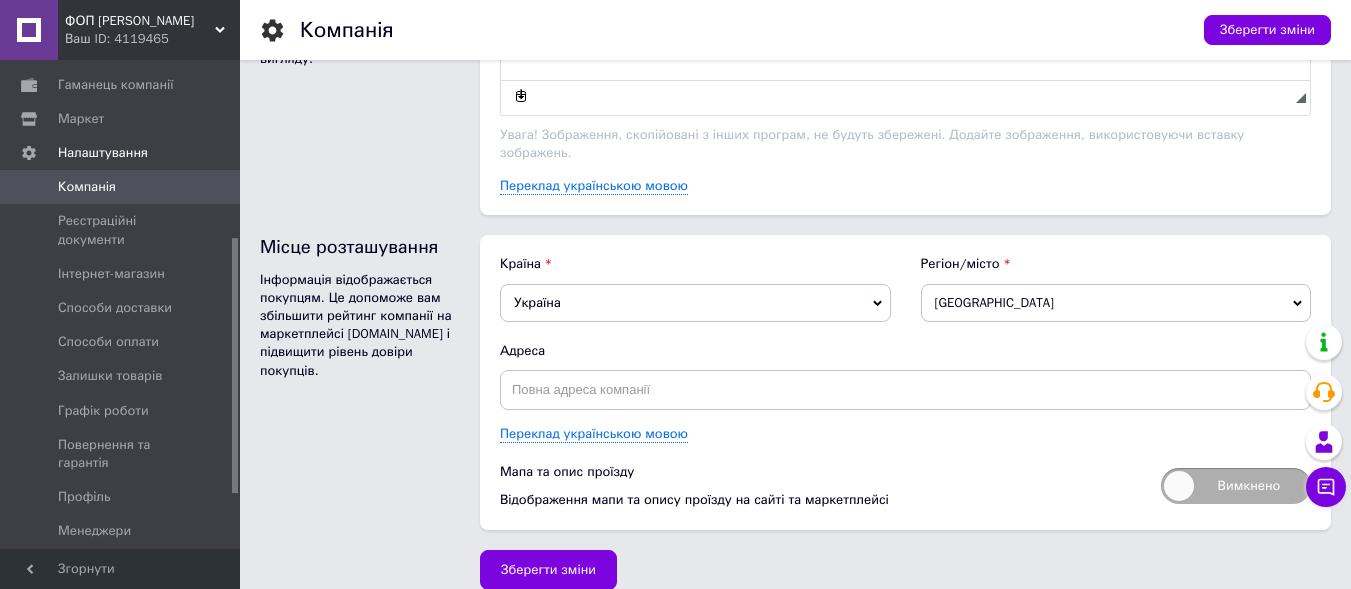 click on "[GEOGRAPHIC_DATA]" at bounding box center (1116, 303) 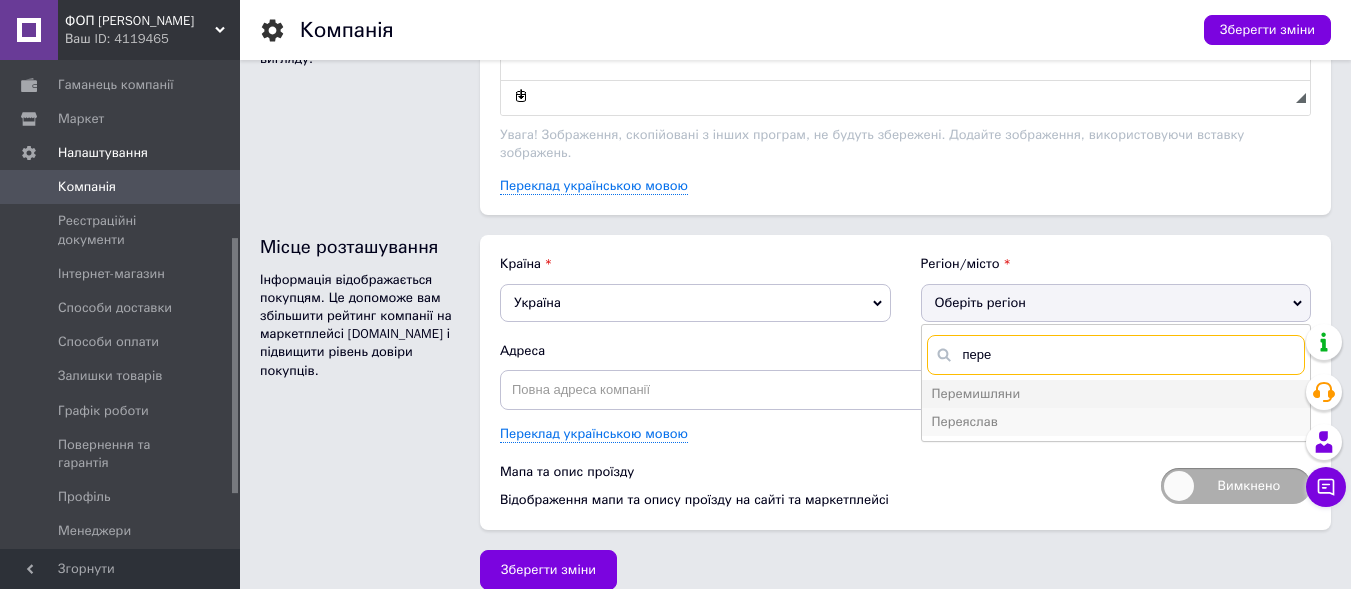 type on "пере" 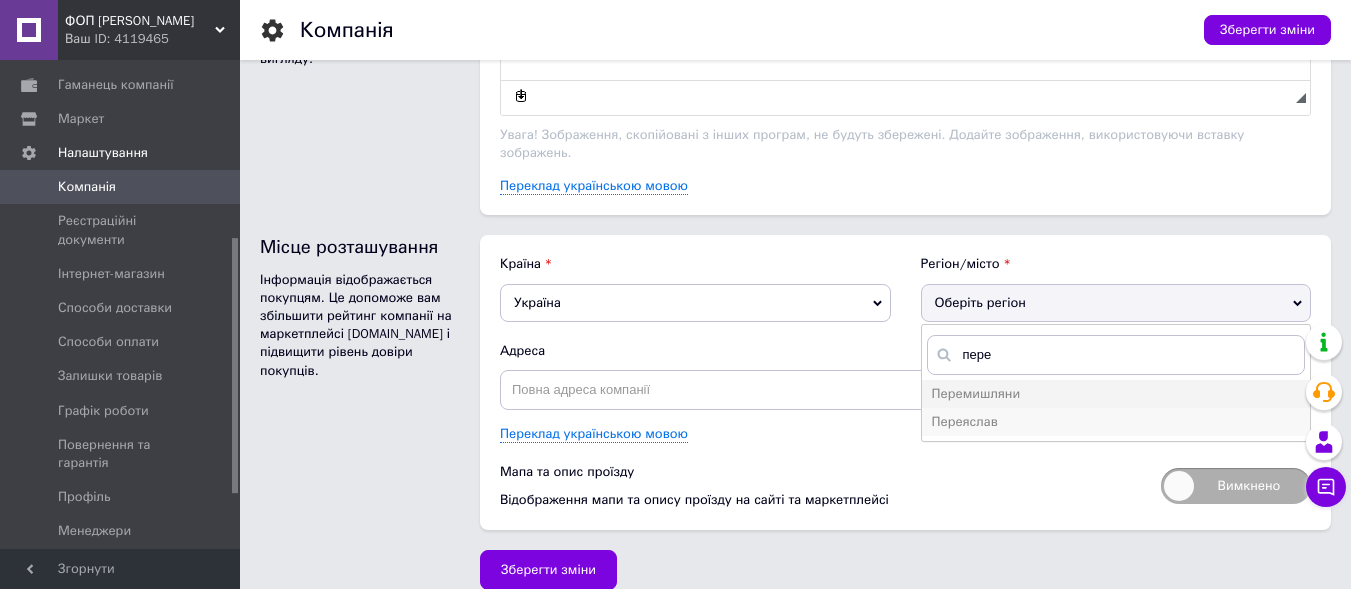click on "Переяслав" at bounding box center [1116, 422] 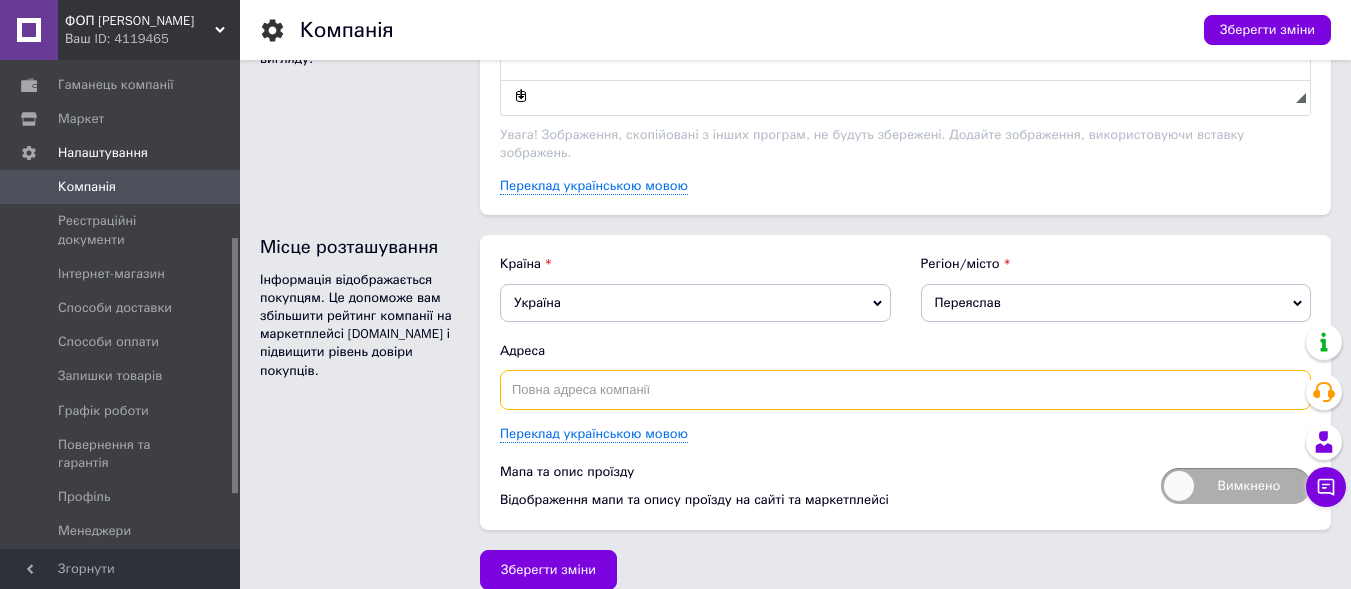 click at bounding box center [905, 390] 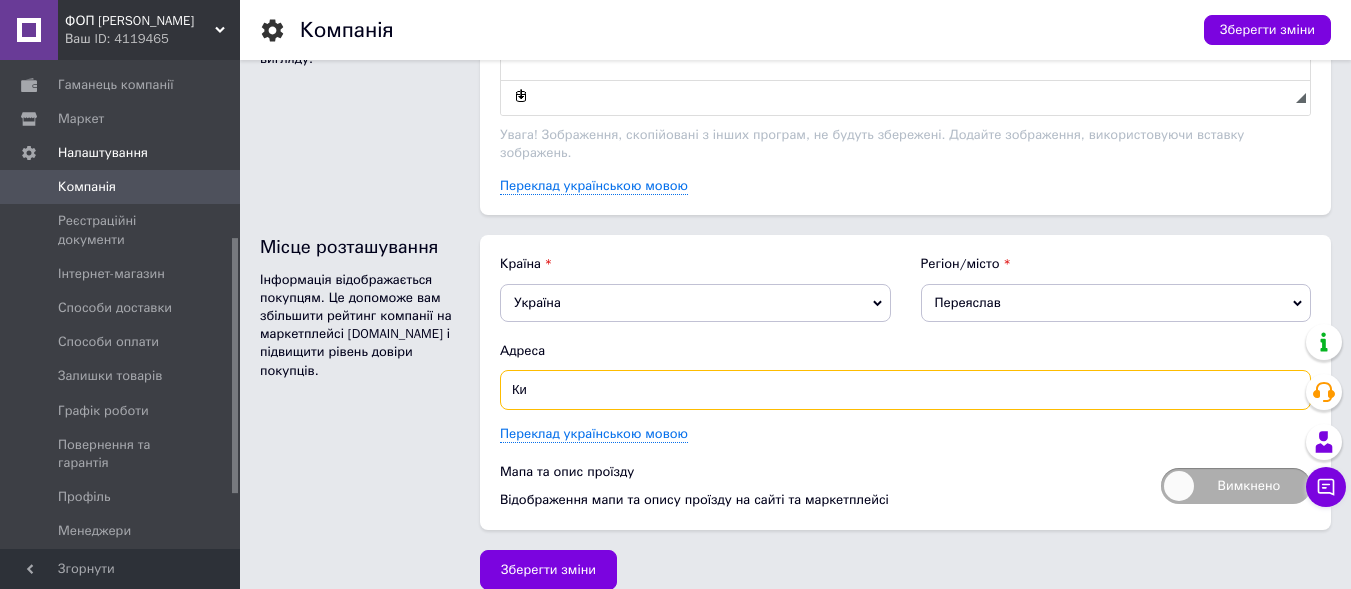 type on "К" 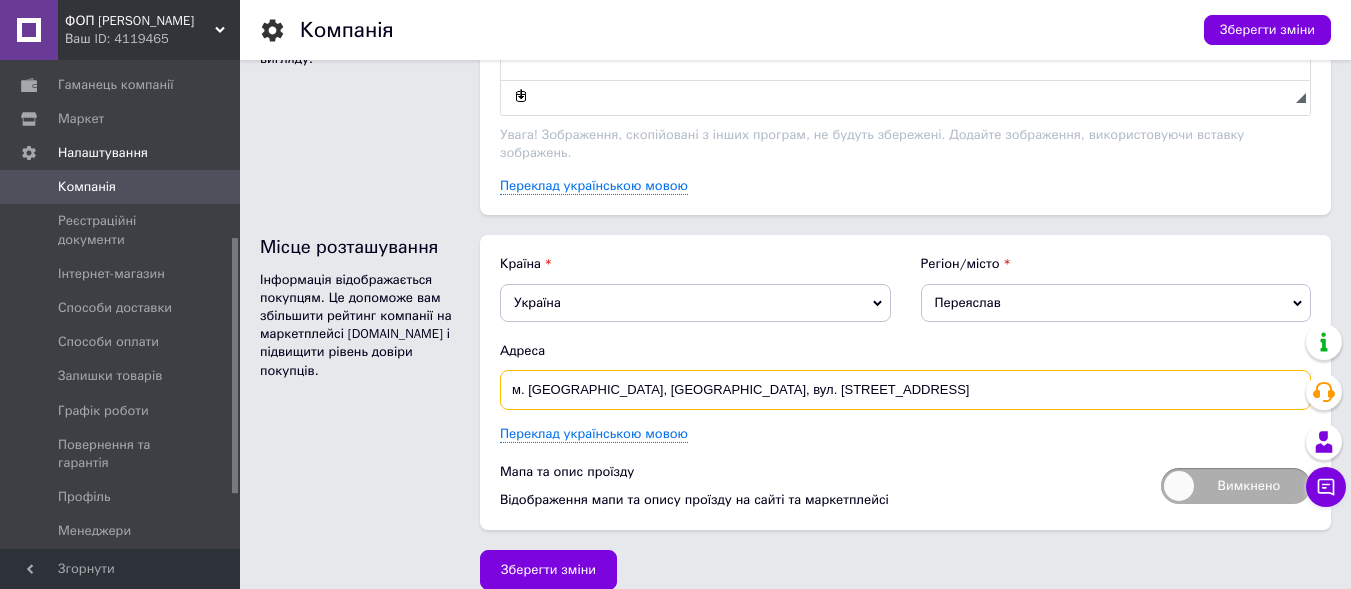 type on "м. [GEOGRAPHIC_DATA], [GEOGRAPHIC_DATA], вул. [STREET_ADDRESS]" 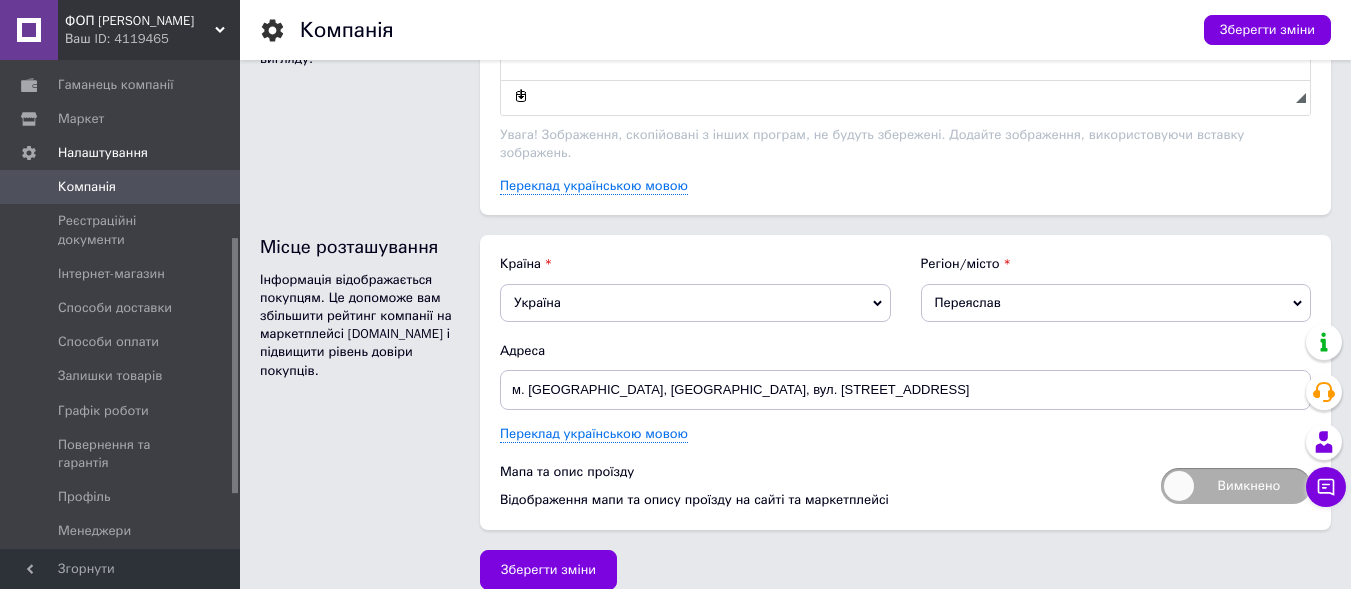 click on "Вимкнено" at bounding box center [1236, 486] 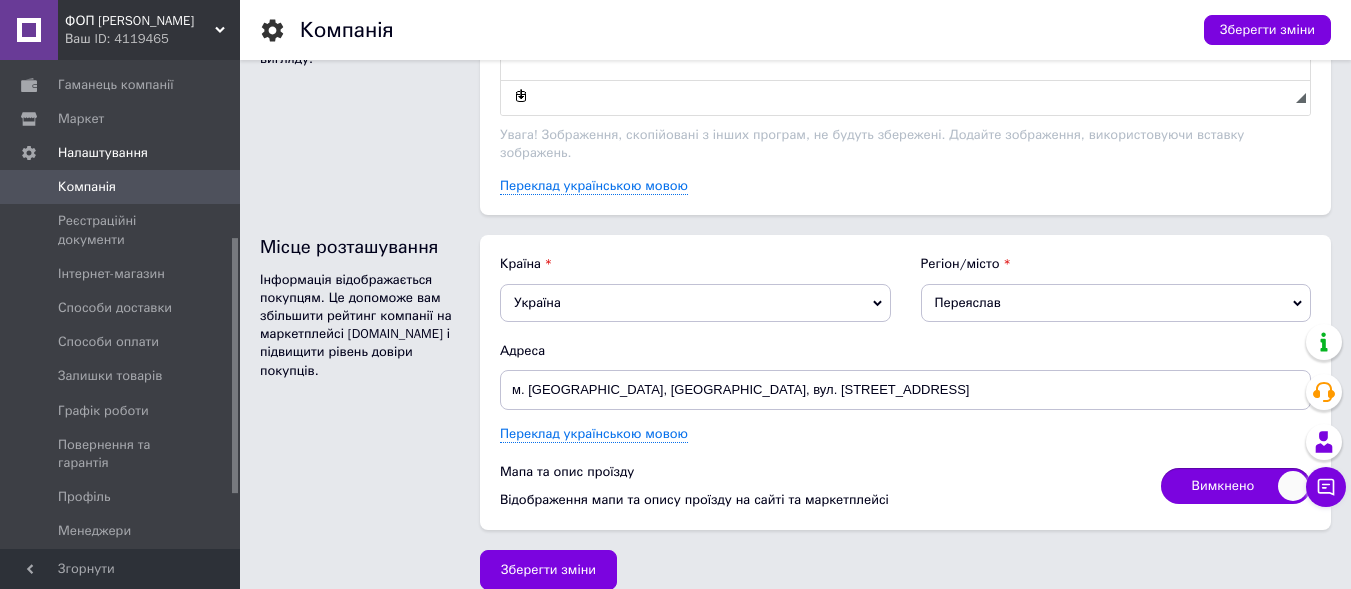 checkbox on "true" 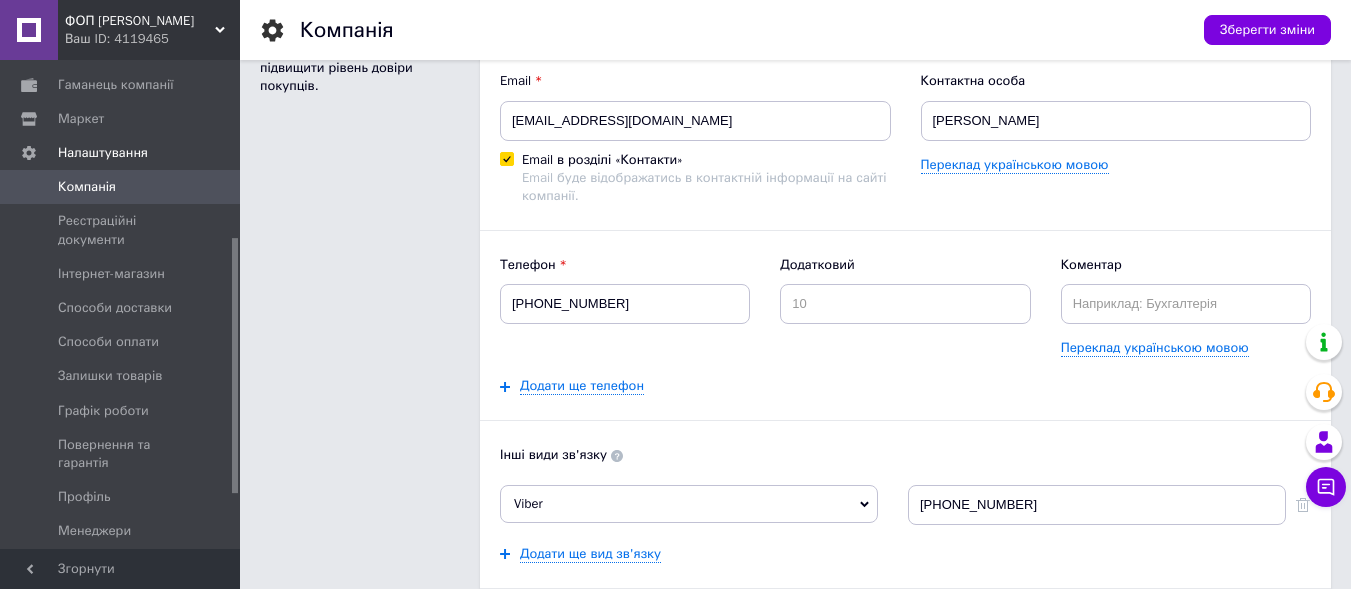 scroll, scrollTop: 158, scrollLeft: 0, axis: vertical 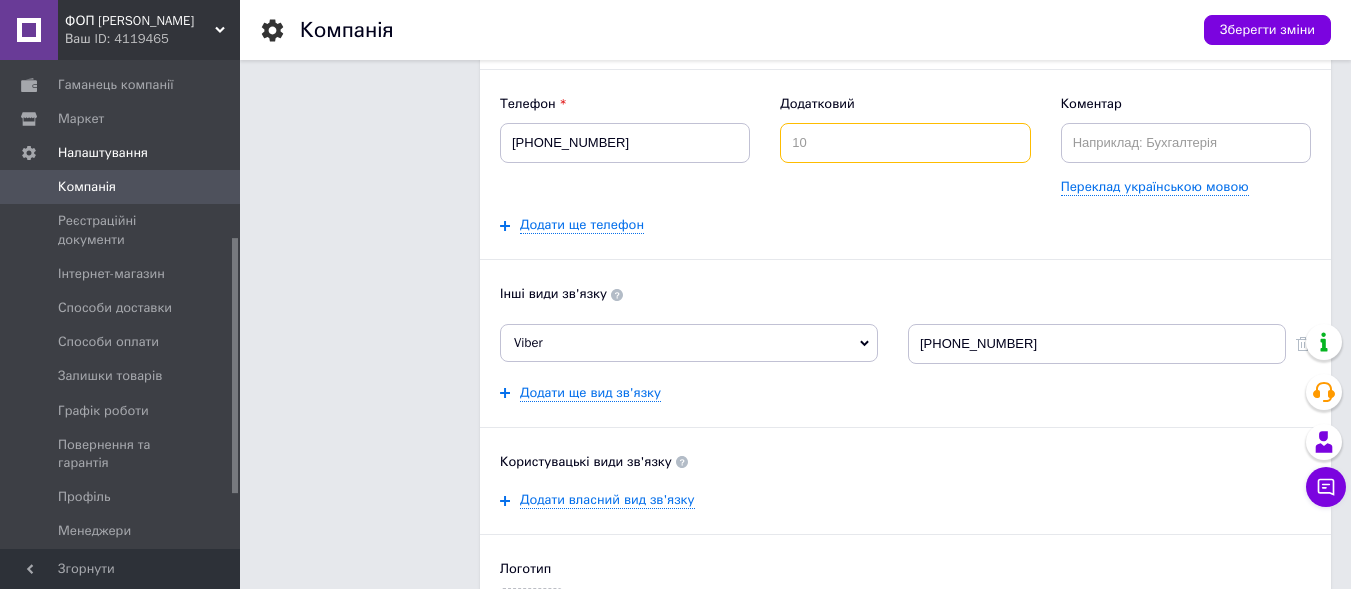 click at bounding box center [905, 143] 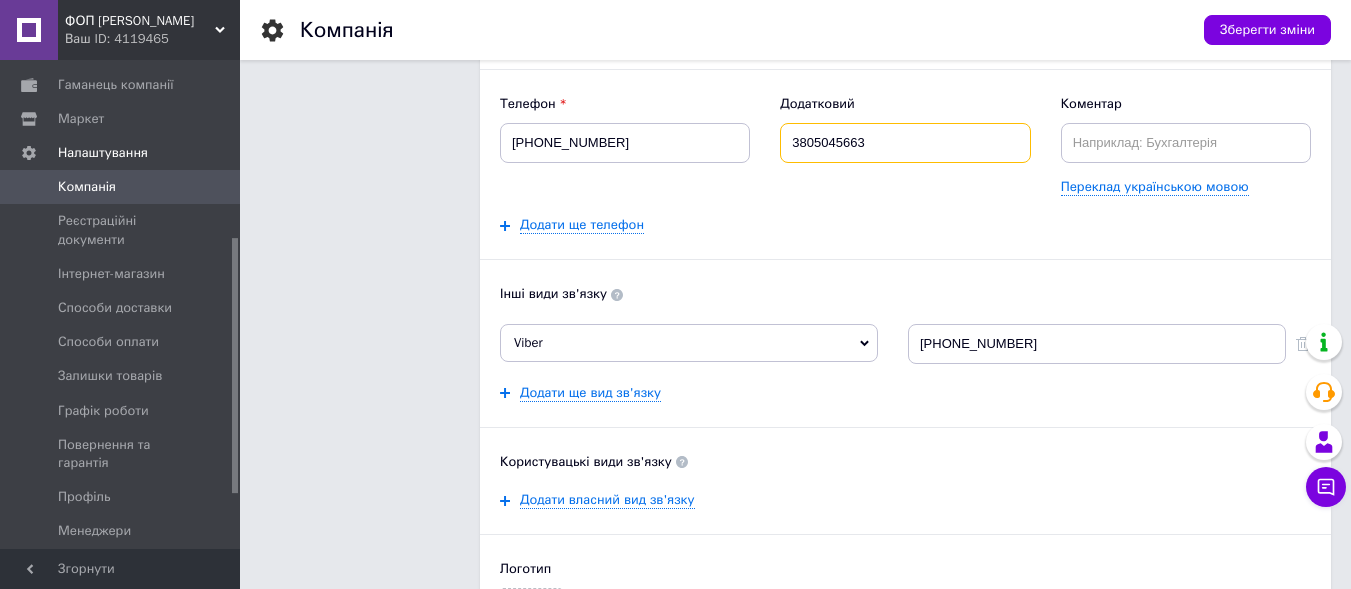 click on "3805045663" at bounding box center (905, 143) 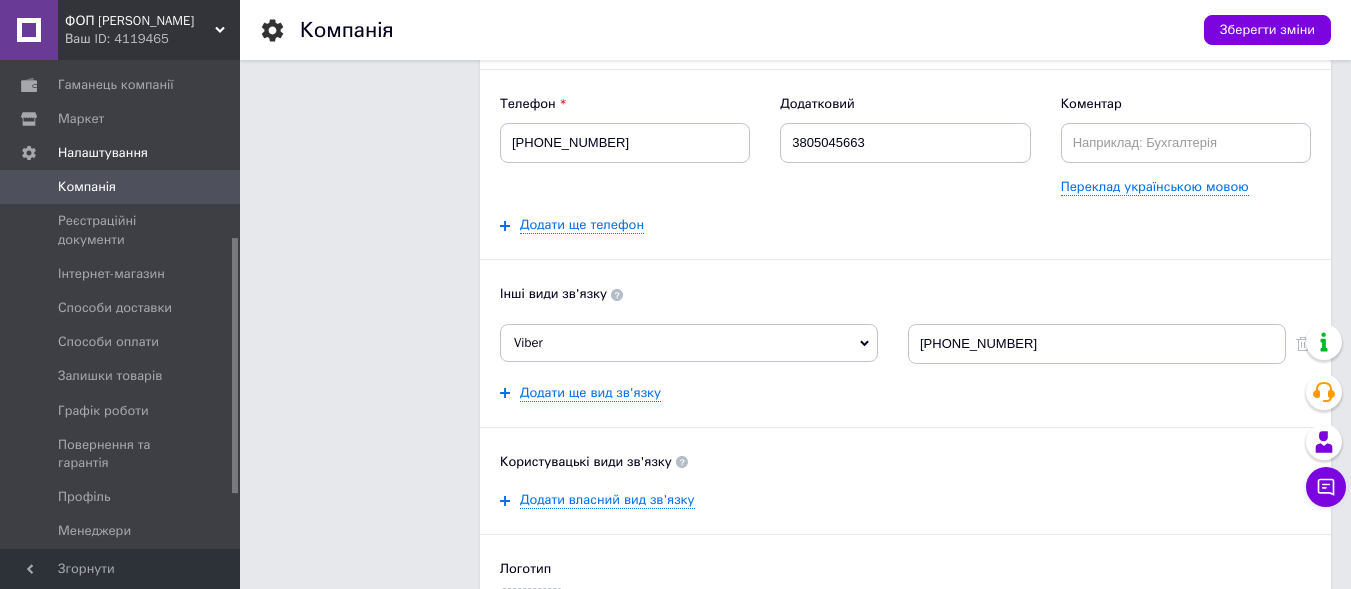 click on "Додати ще телефон" at bounding box center [905, 225] 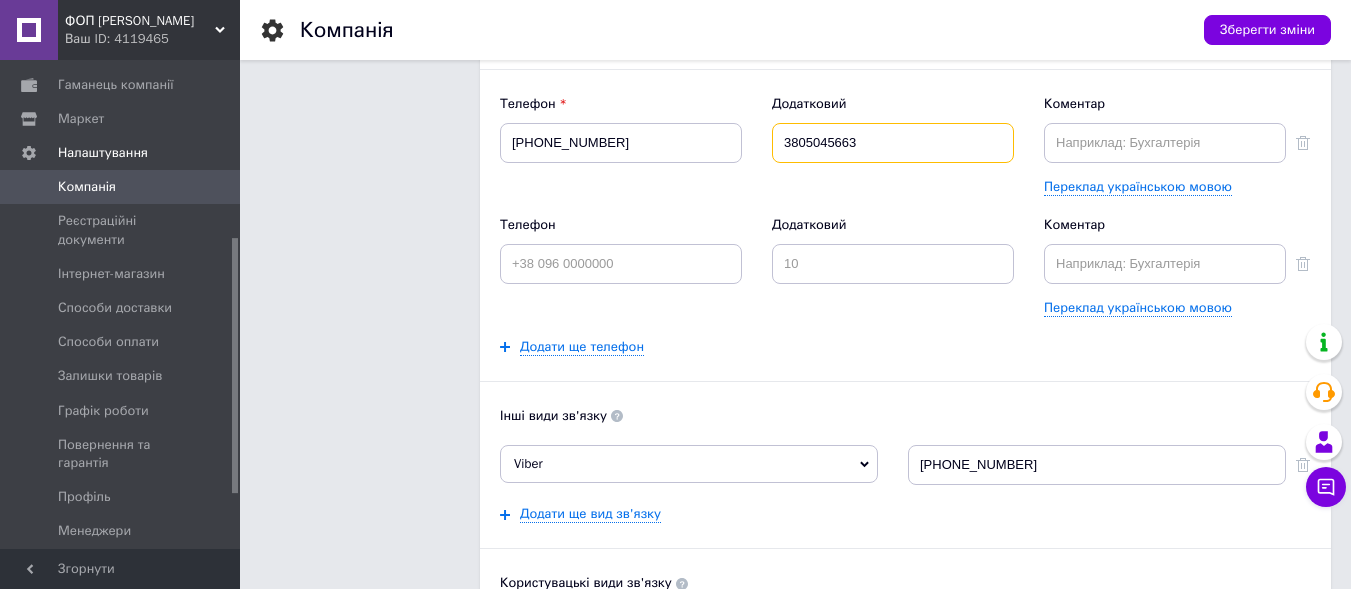 click on "3805045663" at bounding box center (893, 143) 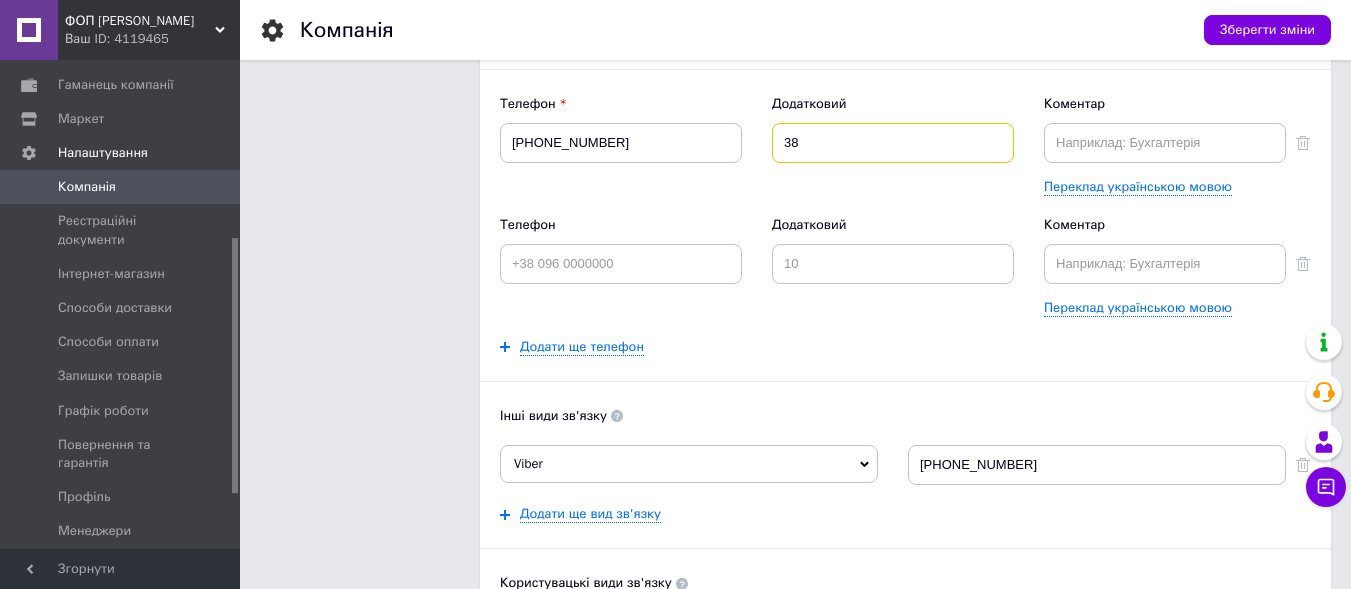 type on "3" 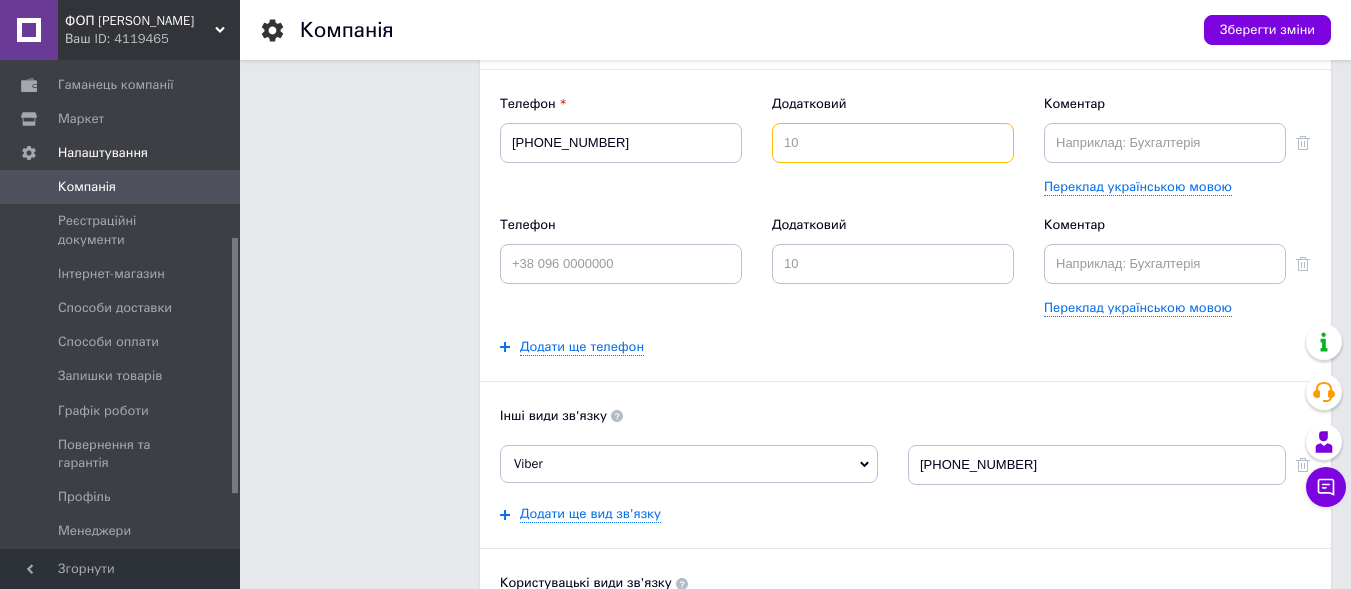 type 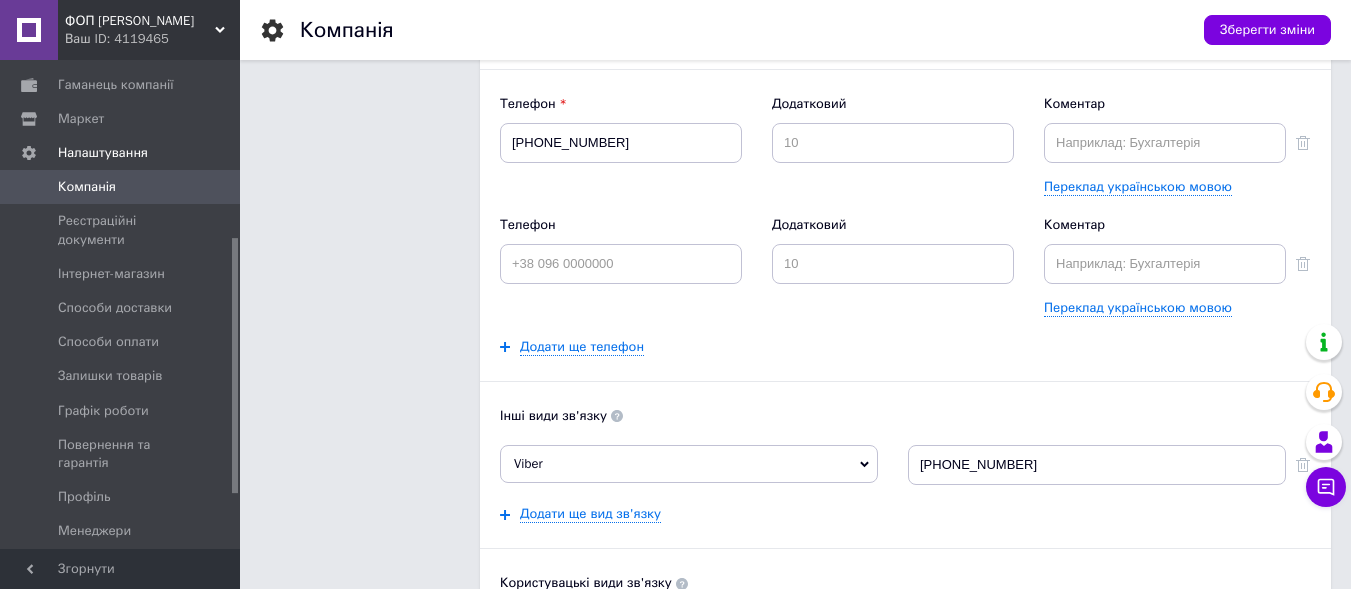 click on "Телефон [PHONE_NUMBER]" at bounding box center (621, 145) 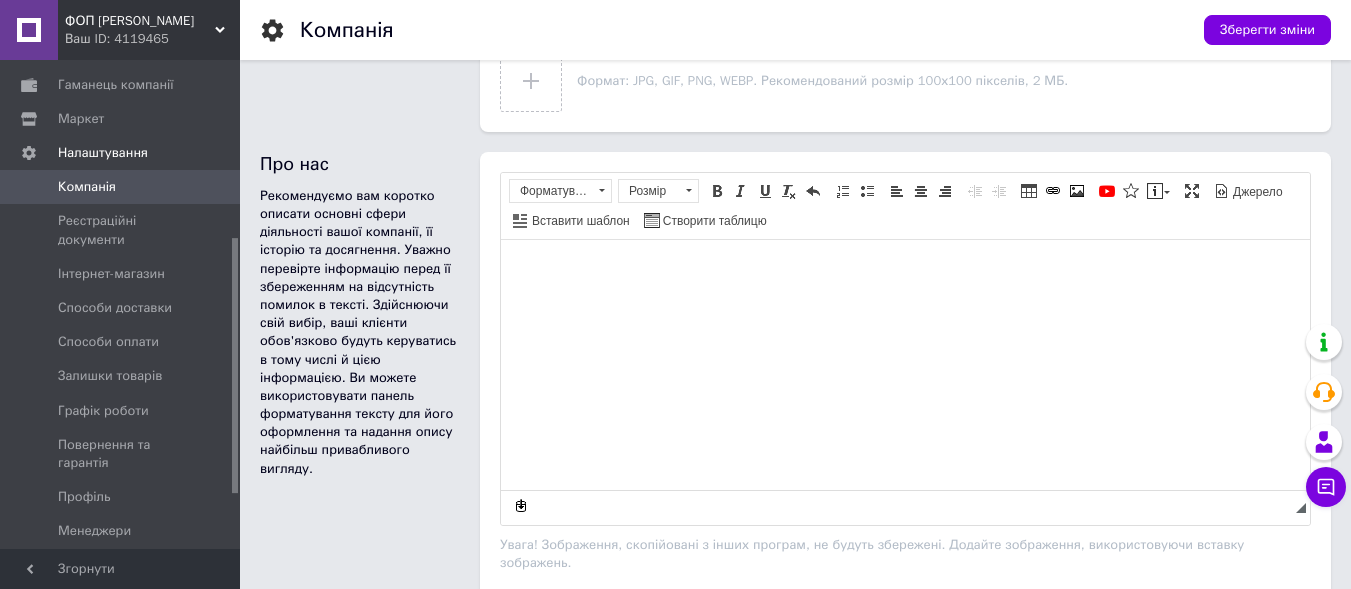 scroll, scrollTop: 979, scrollLeft: 0, axis: vertical 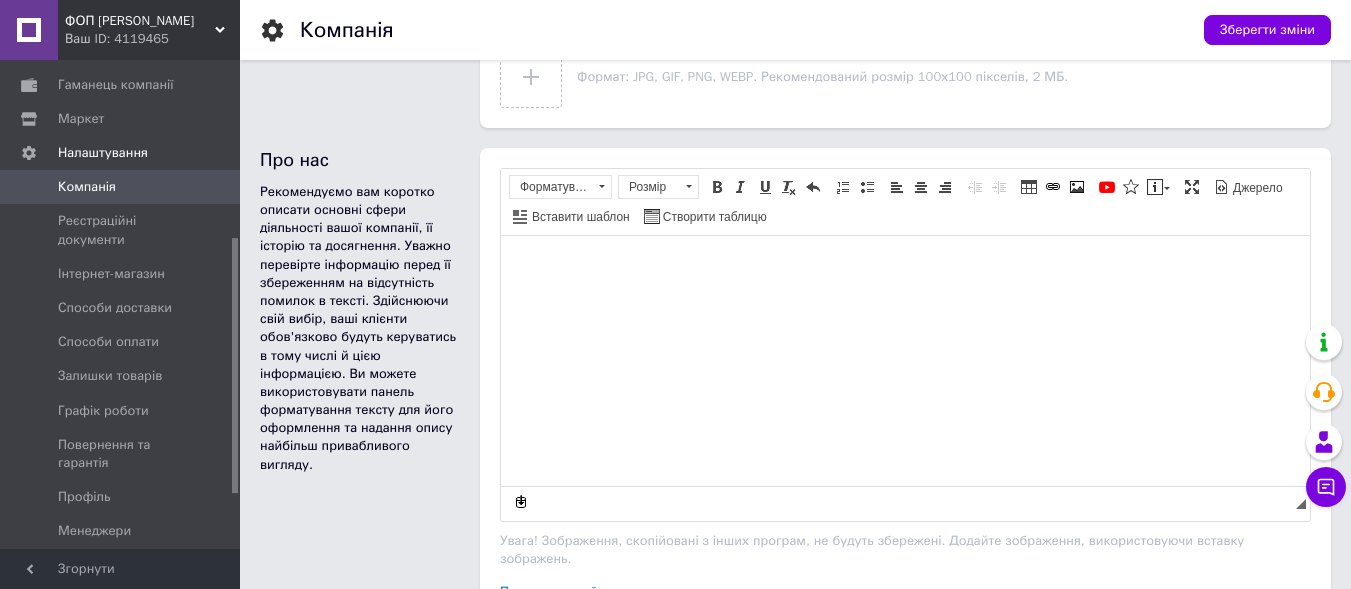 click at bounding box center (905, 265) 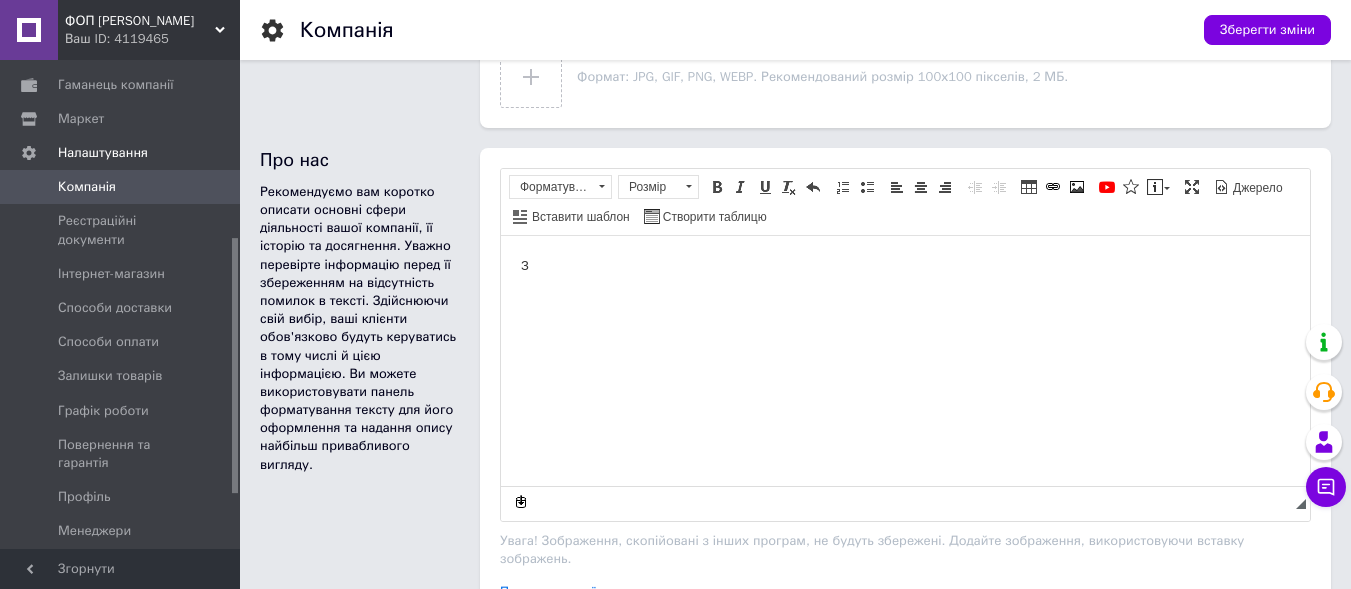 type 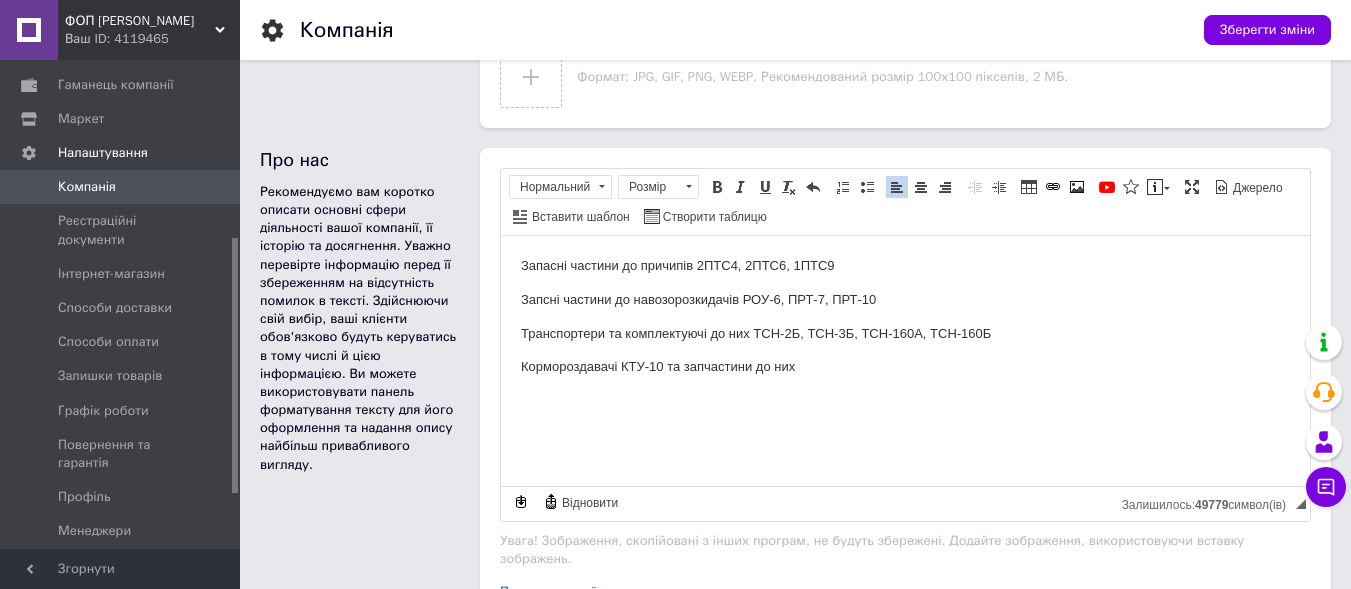 click on "Кормороздавачі КТУ-10 та запчастини до них" at bounding box center (905, 366) 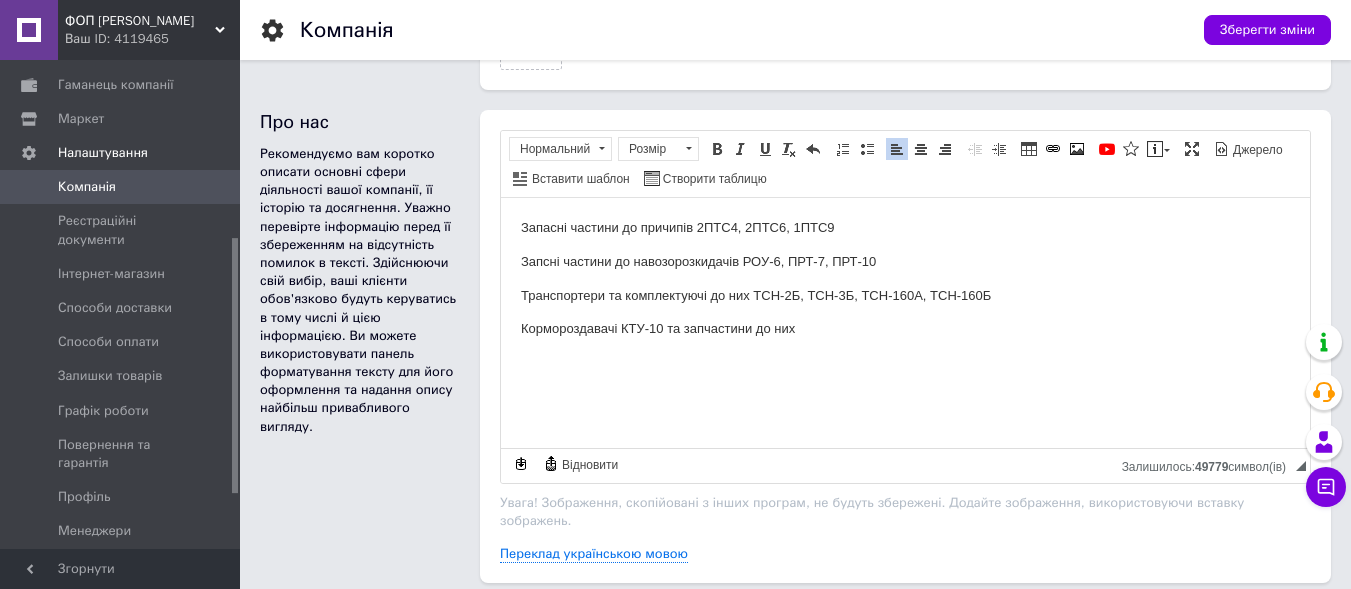 scroll, scrollTop: 1004, scrollLeft: 0, axis: vertical 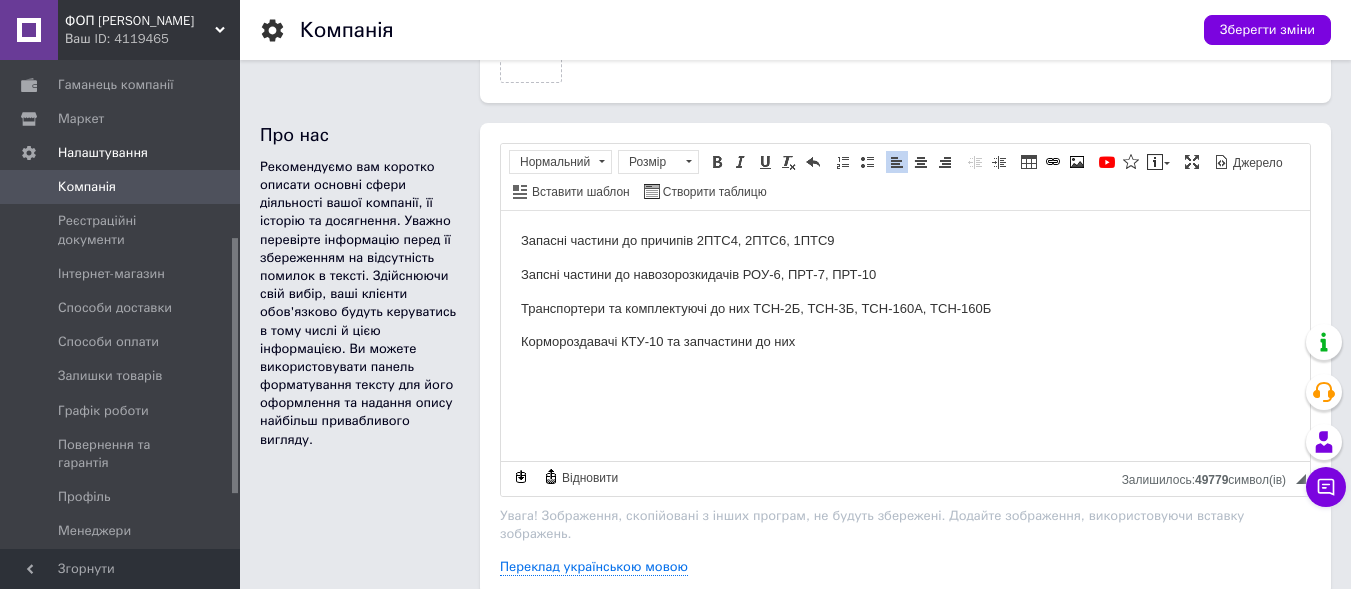 click on "Запасні частини до причипів 2ПТС4, 2ПТС6, 1ПТС9 Запсні частини до навозорозкидачів РОУ-6, ПРТ-7, ПРТ-10 Транспортери та комплектуючі до них ТСН-2Б, ТСН-3Б, ТСН-160А, ТСН-160Б Кормороздавачі КТУ-10 та запчастини до них" at bounding box center [905, 291] 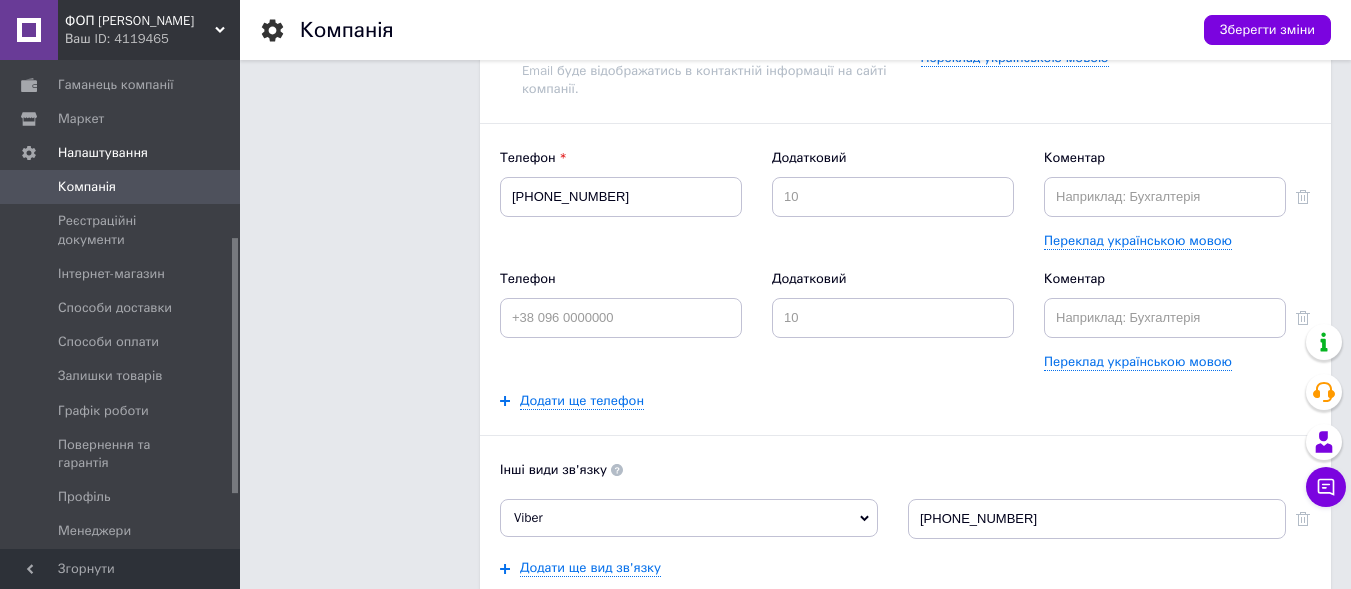scroll, scrollTop: 315, scrollLeft: 0, axis: vertical 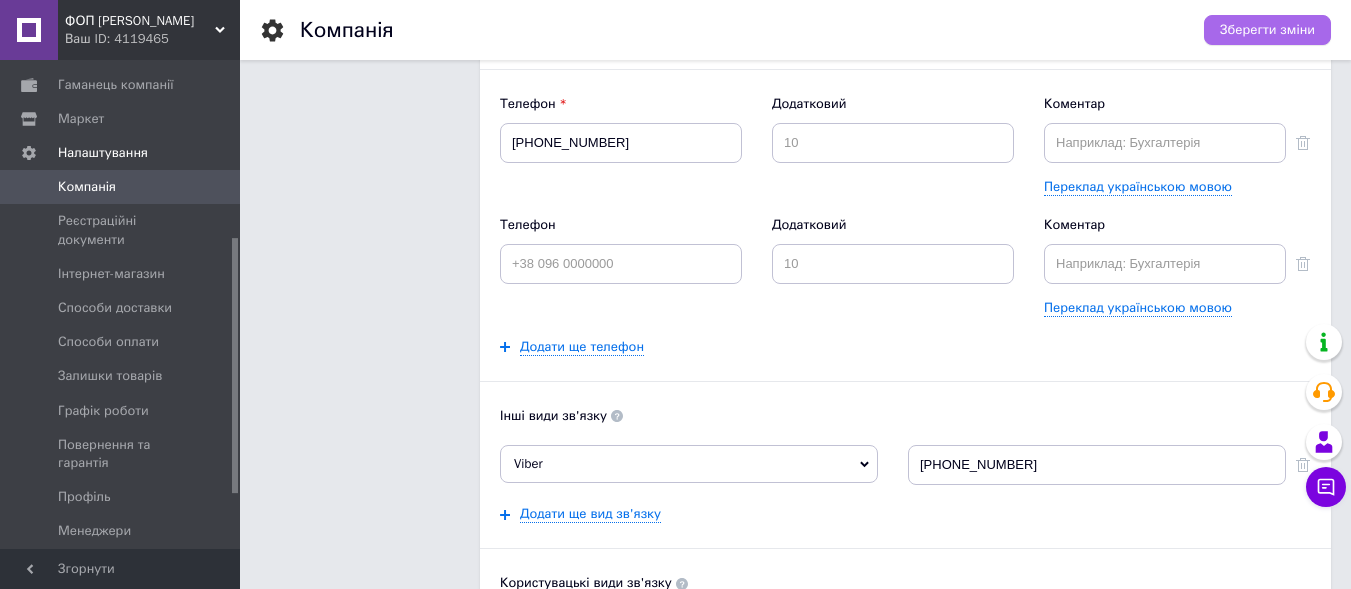 click on "Зберегти зміни" at bounding box center [1267, 30] 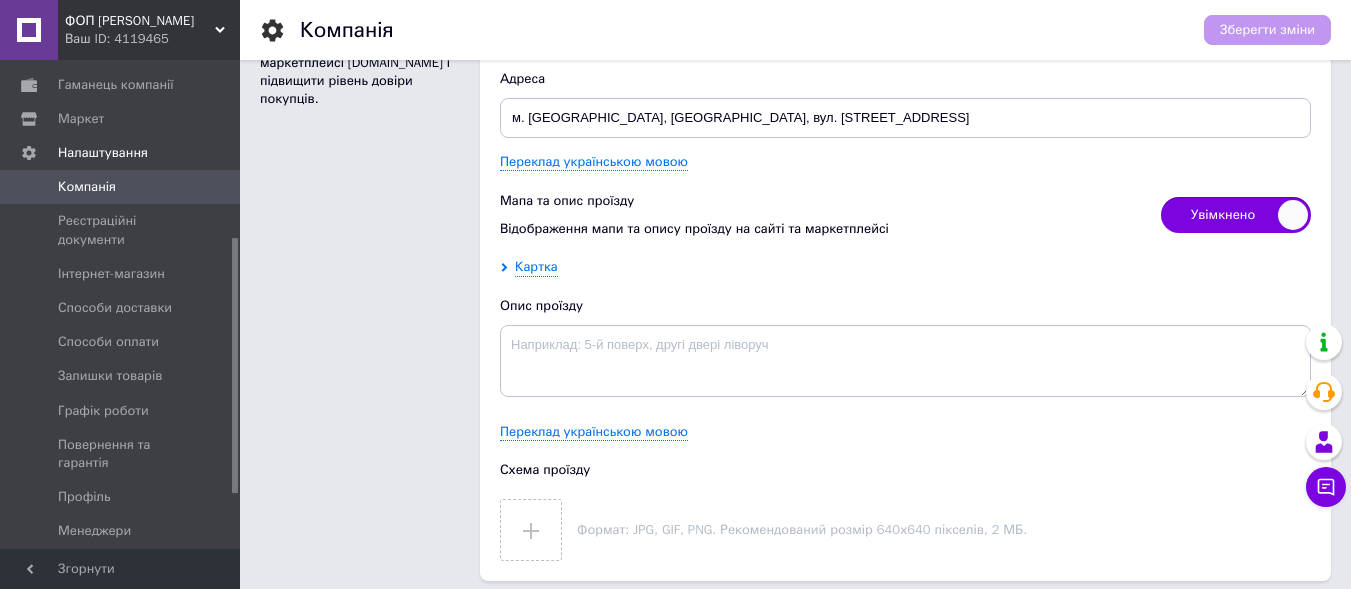 scroll, scrollTop: 1706, scrollLeft: 0, axis: vertical 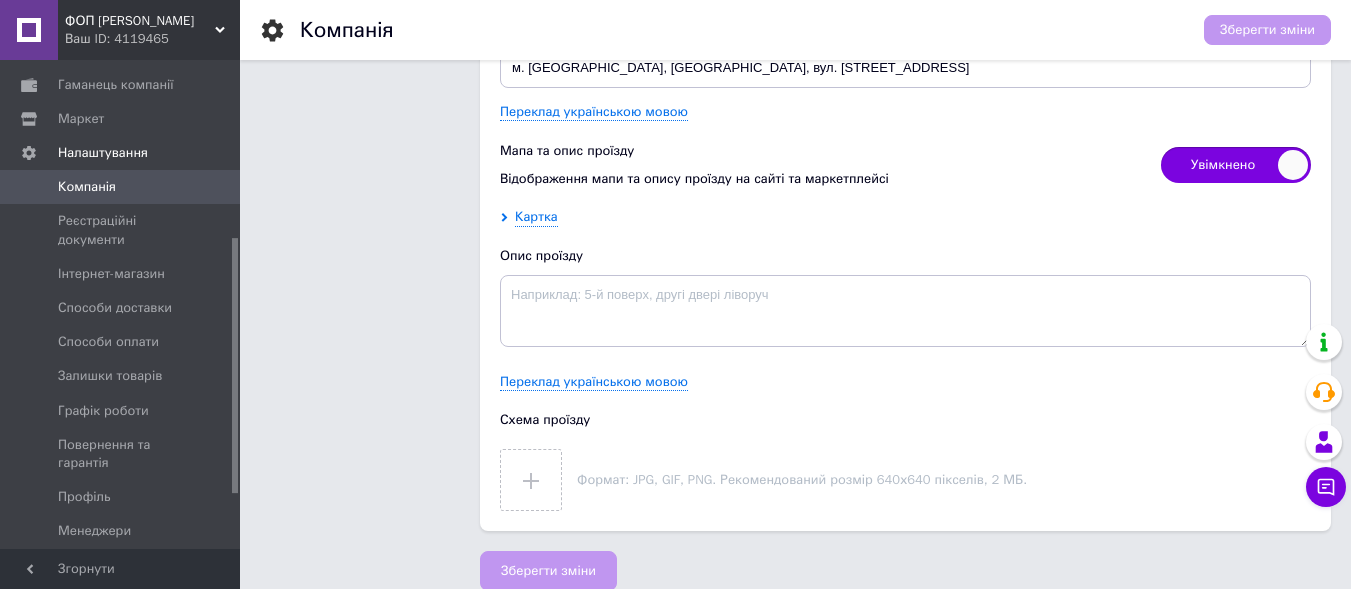 click on "Зберегти зміни" at bounding box center (1267, 30) 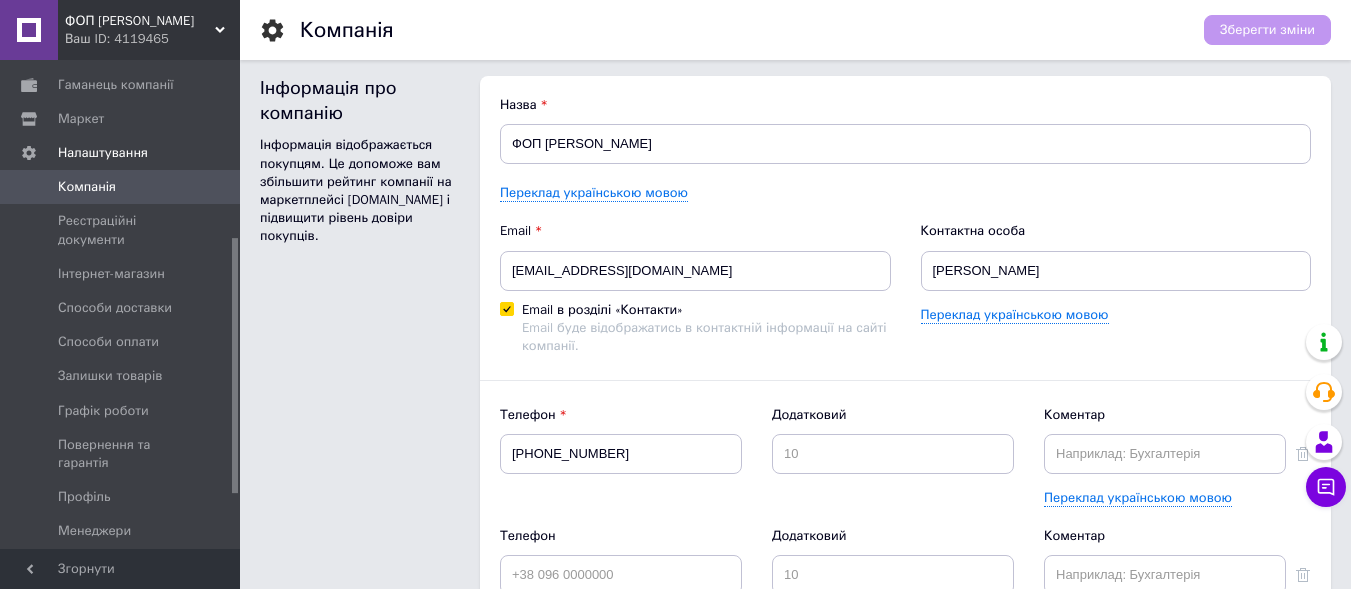 scroll, scrollTop: 0, scrollLeft: 0, axis: both 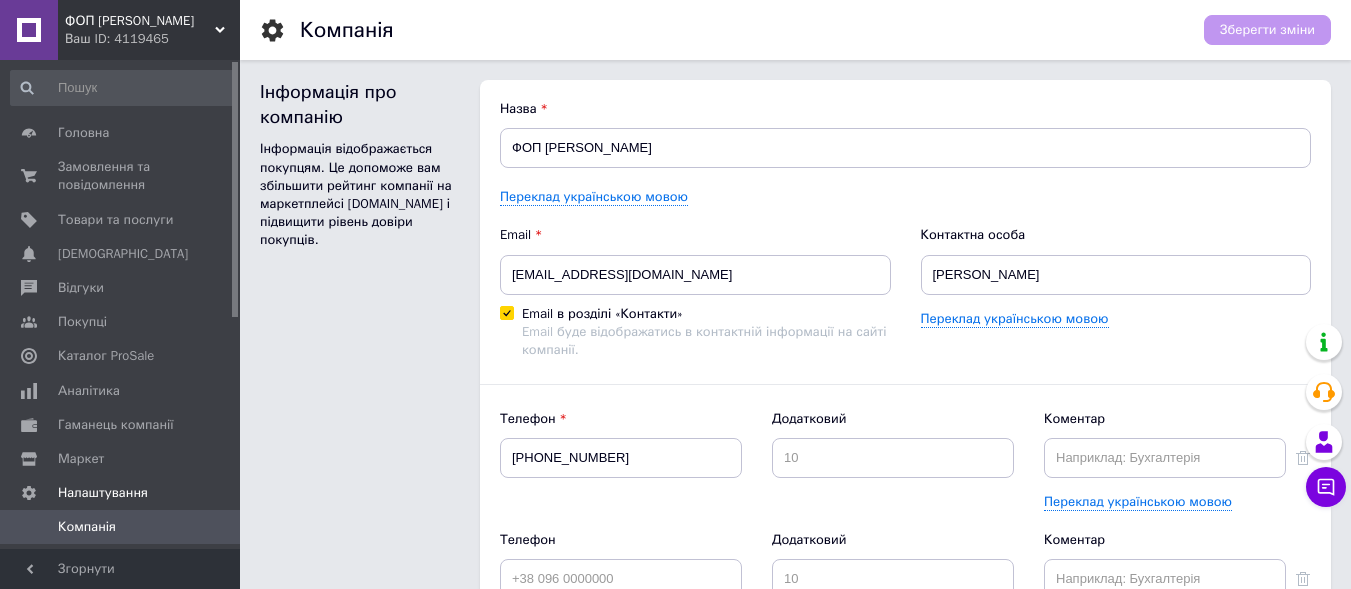 drag, startPoint x: 234, startPoint y: 271, endPoint x: 214, endPoint y: 63, distance: 208.95932 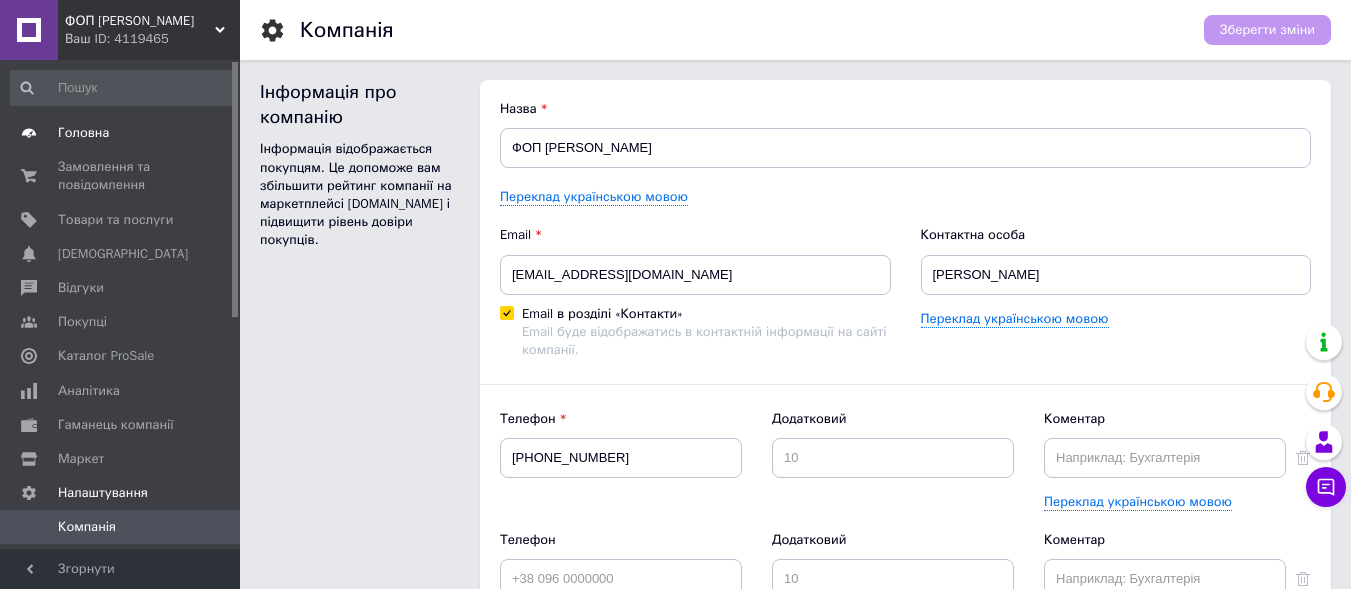 click on "Головна" at bounding box center [83, 133] 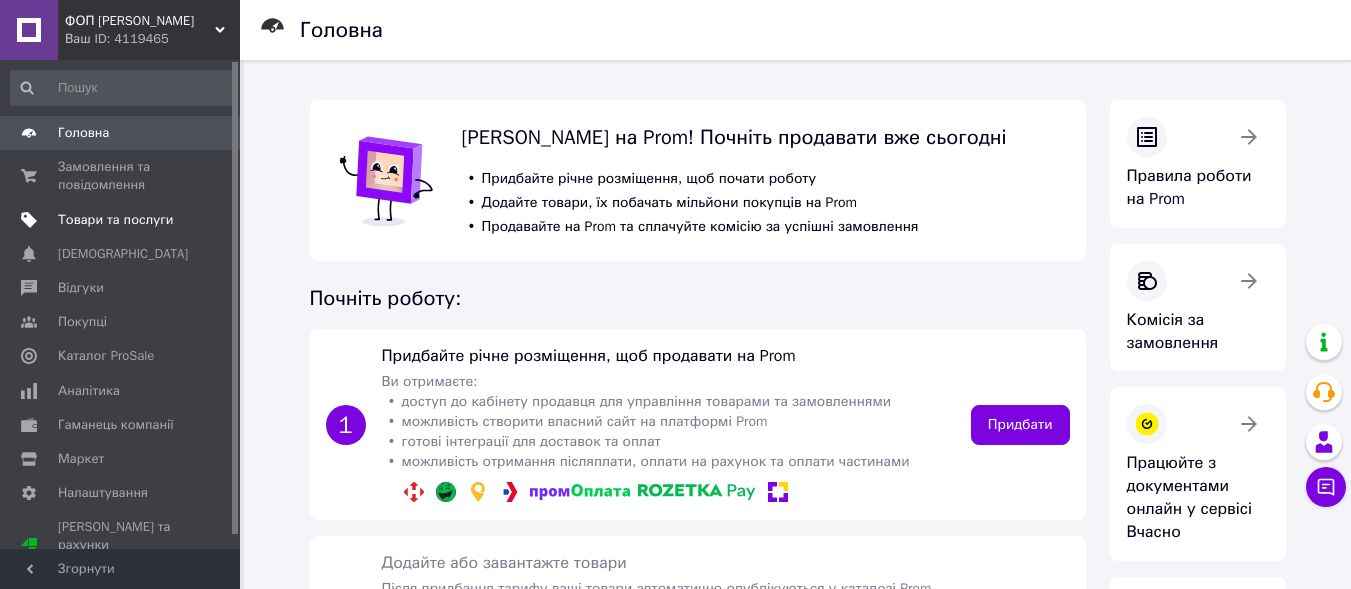 click on "Товари та послуги" at bounding box center [115, 220] 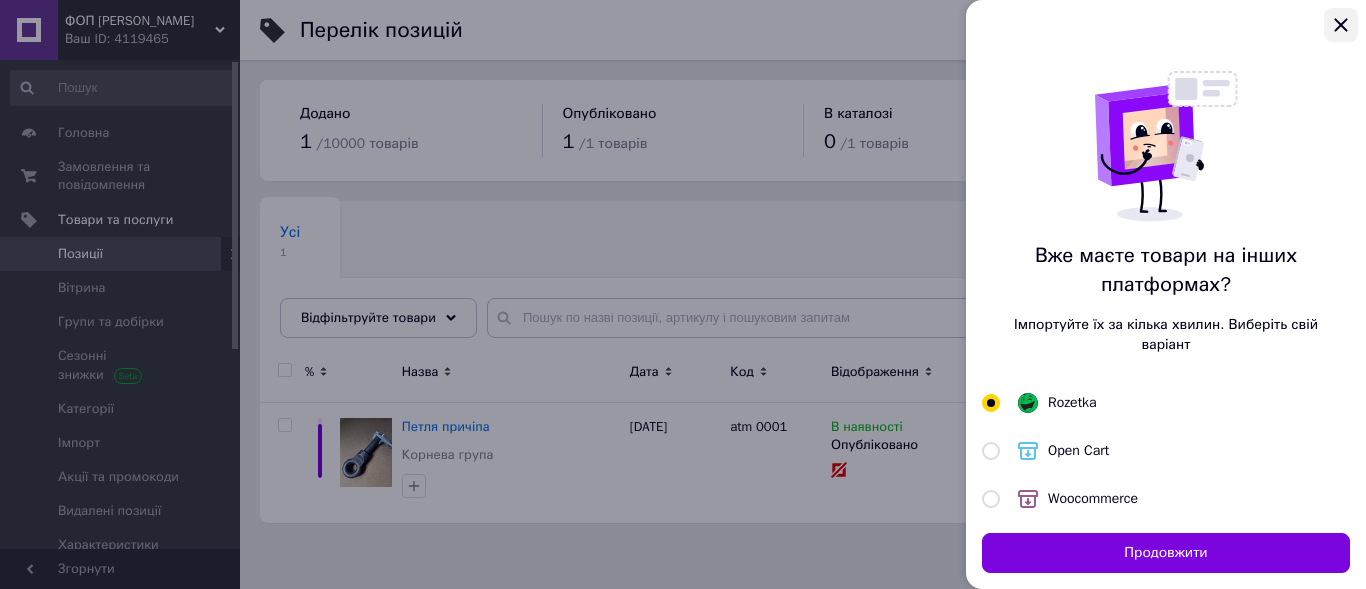 click 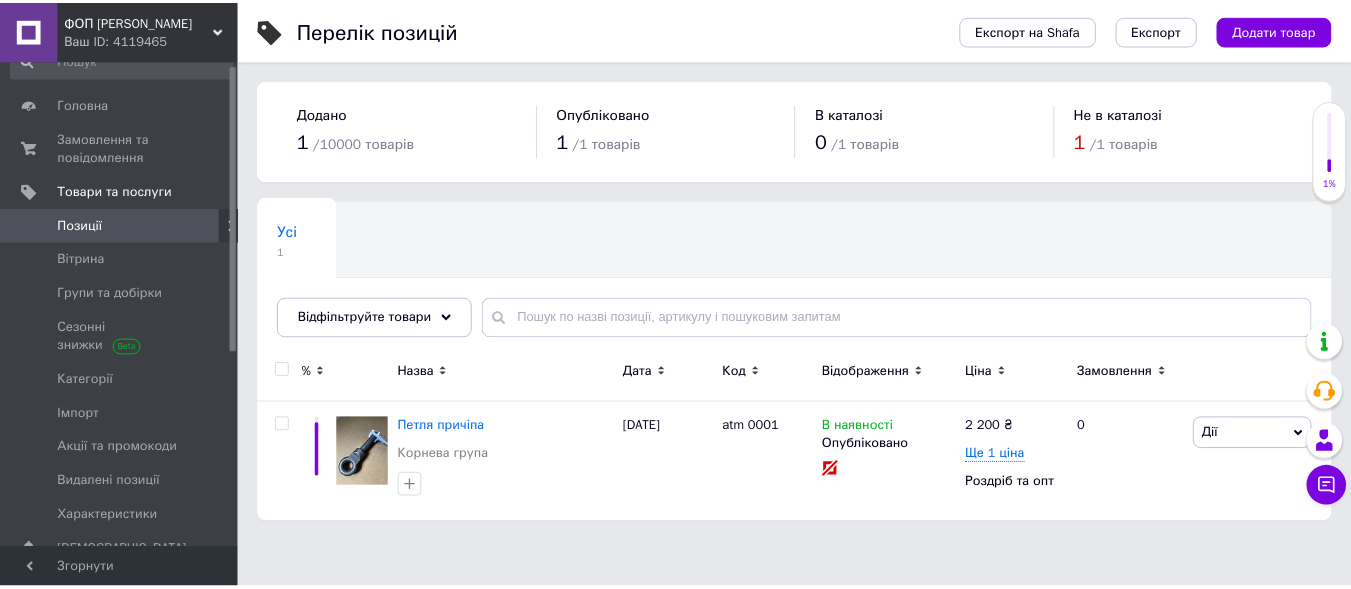 scroll, scrollTop: 0, scrollLeft: 0, axis: both 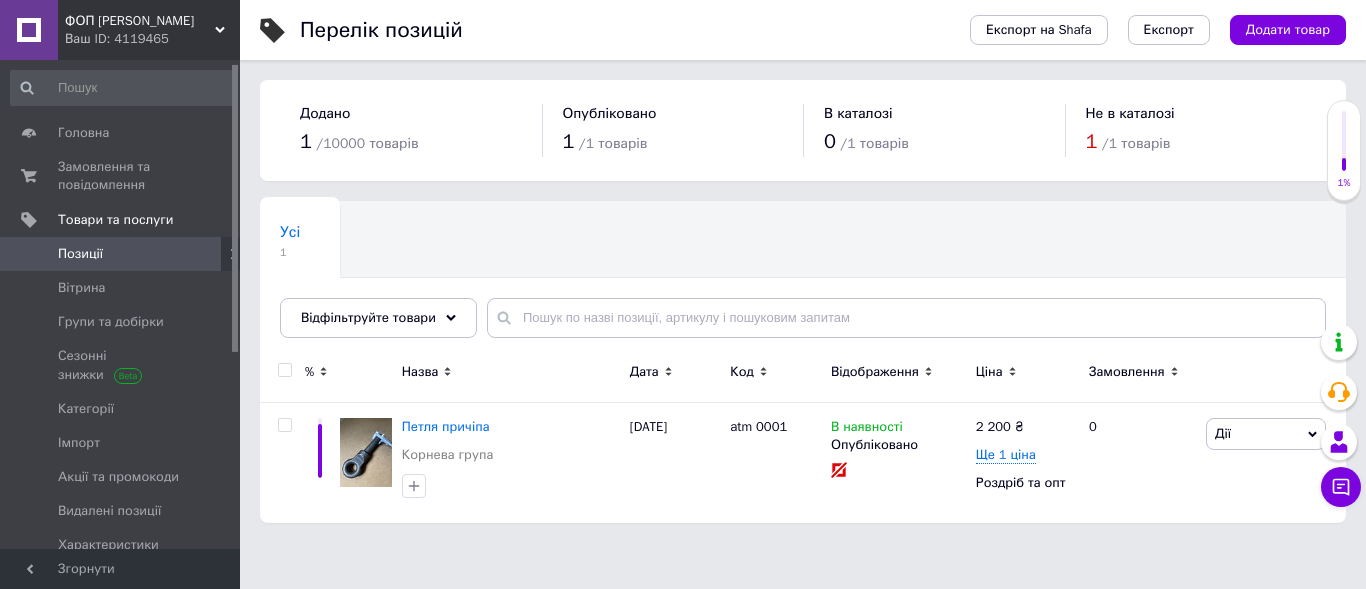 drag, startPoint x: 237, startPoint y: 117, endPoint x: 235, endPoint y: 99, distance: 18.110771 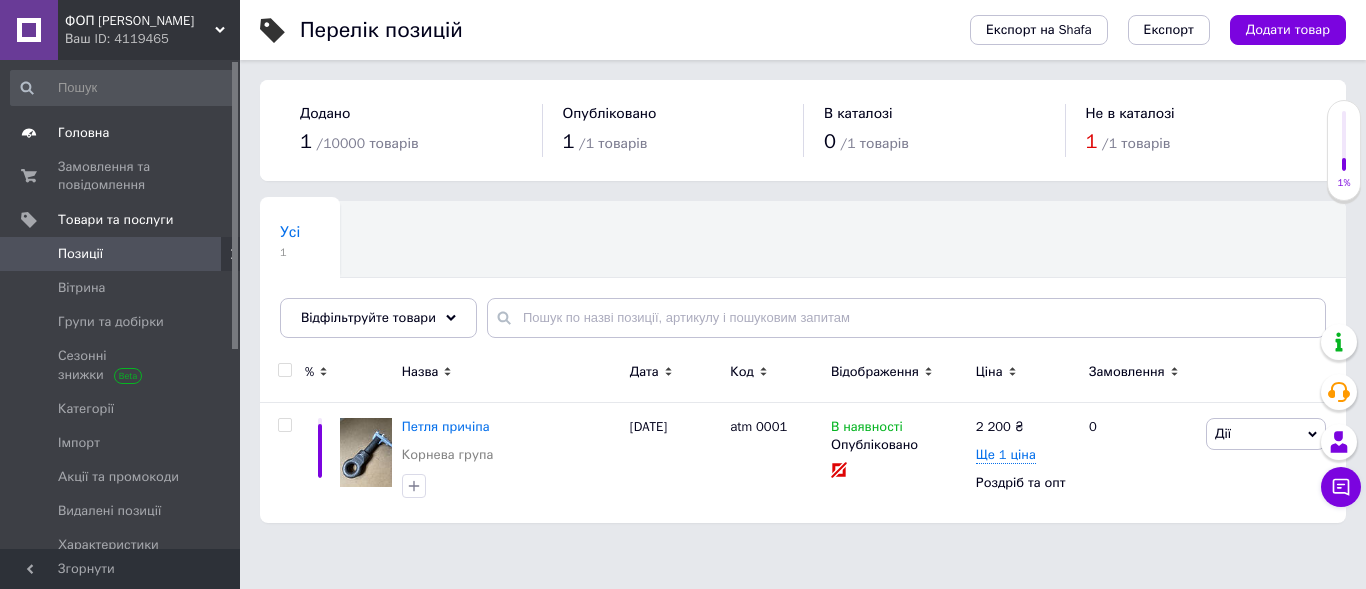 click on "Головна" at bounding box center (83, 133) 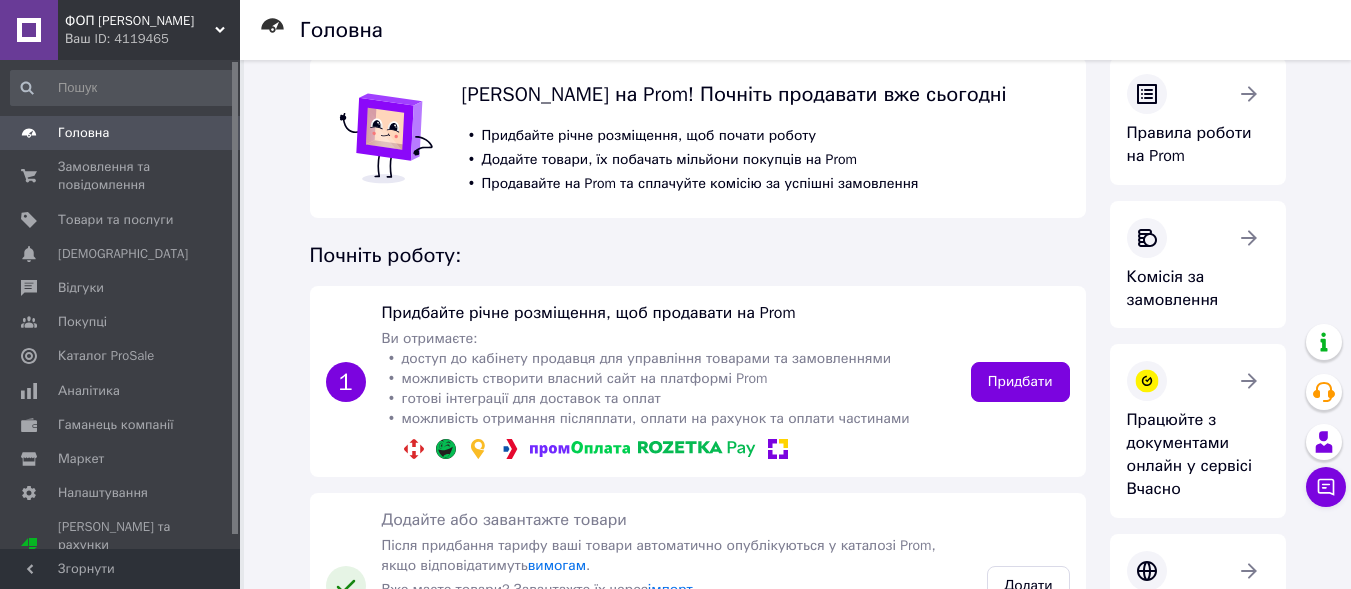 scroll, scrollTop: 0, scrollLeft: 0, axis: both 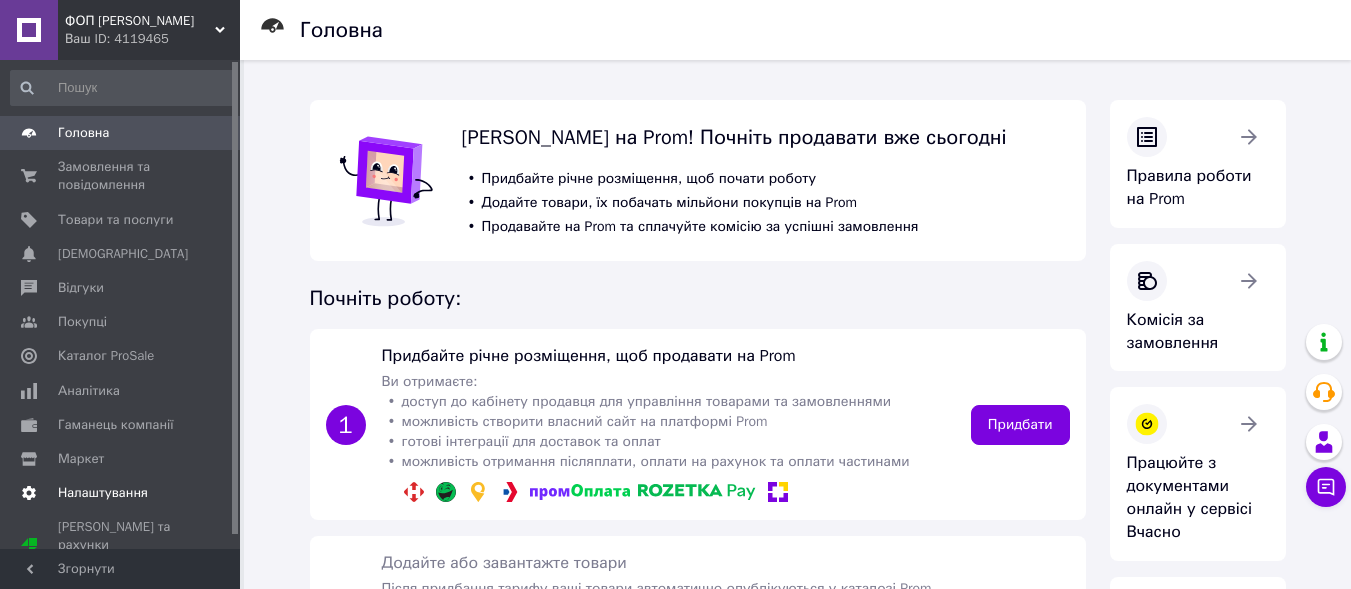 click on "Налаштування" at bounding box center [103, 493] 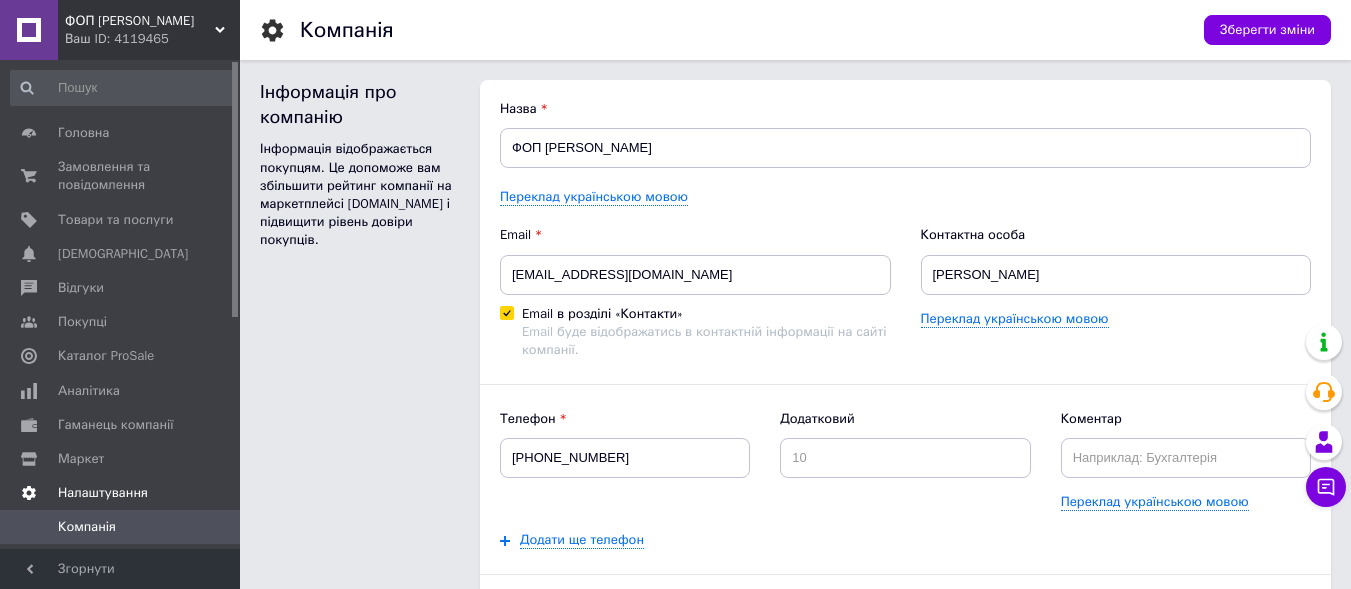 scroll, scrollTop: 0, scrollLeft: 0, axis: both 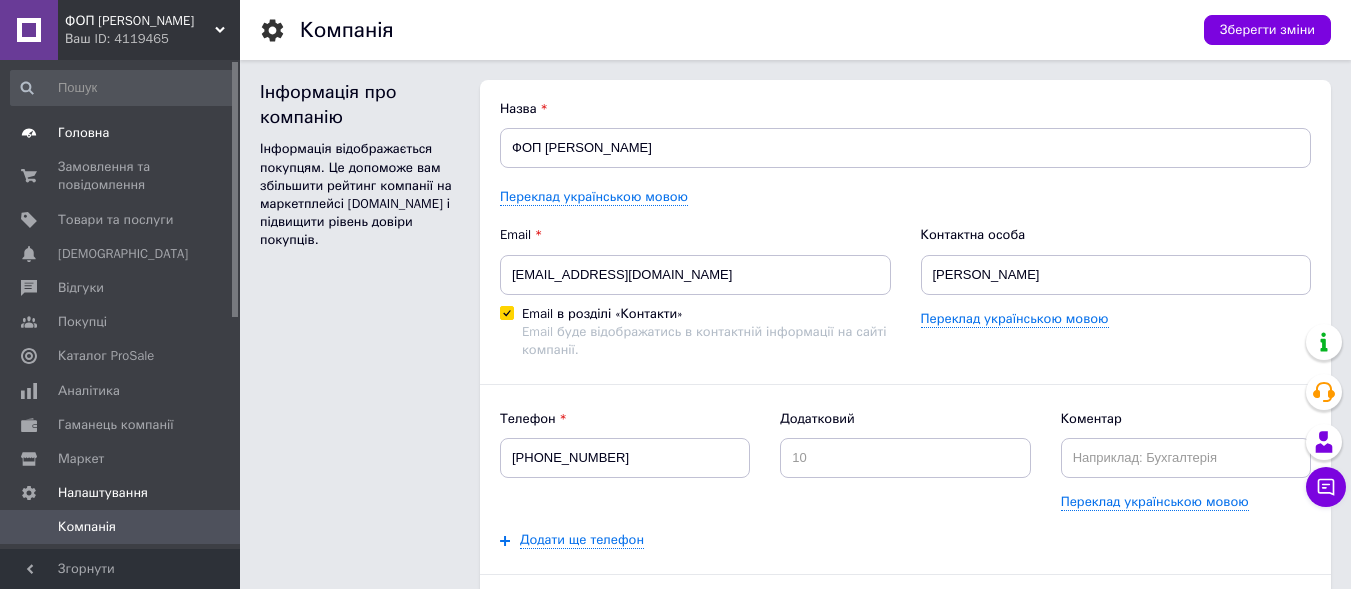 click on "Головна" at bounding box center (83, 133) 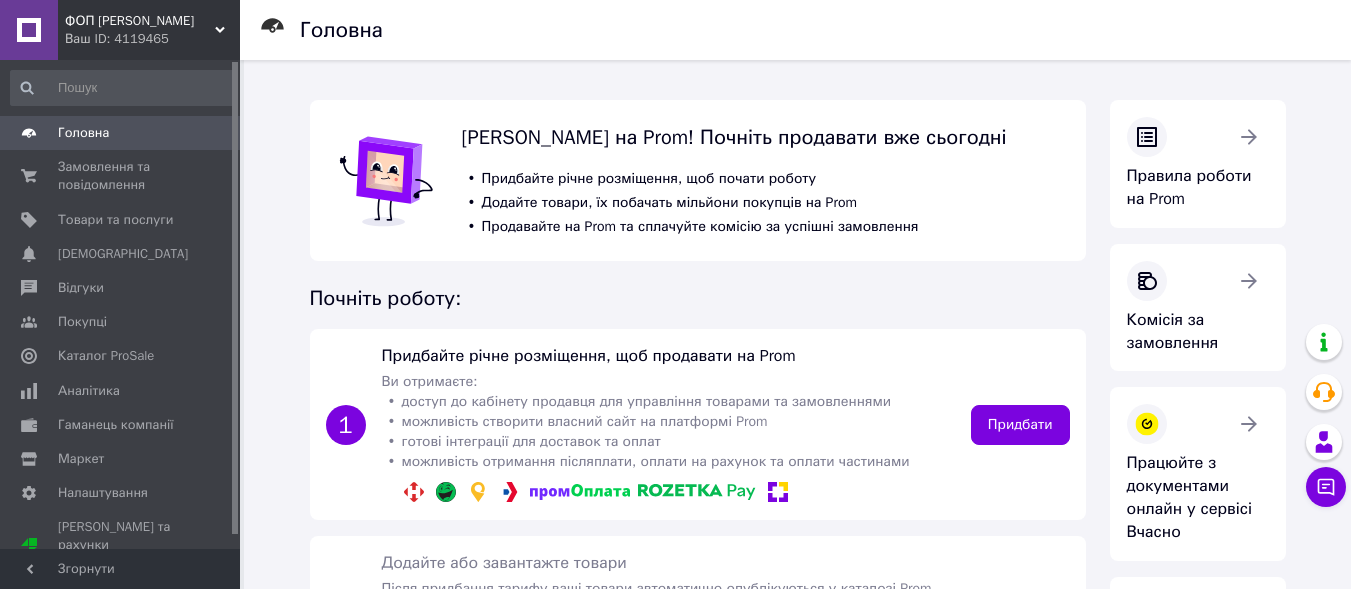 click 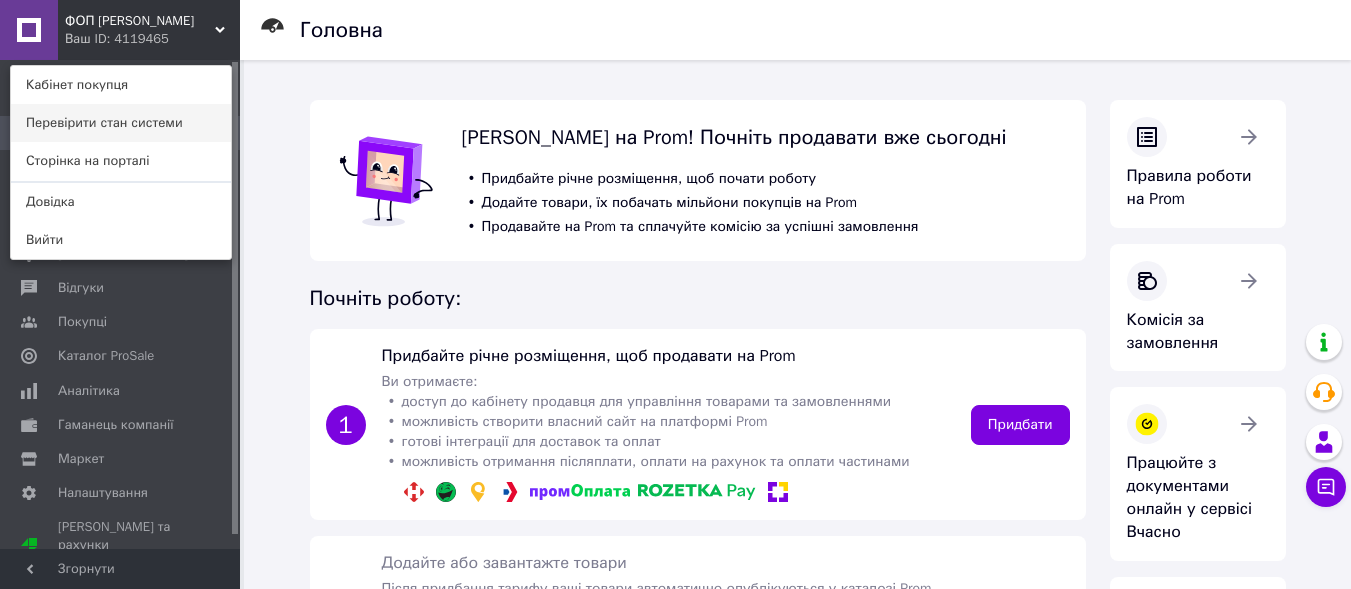 click on "Перевірити стан системи" at bounding box center (121, 123) 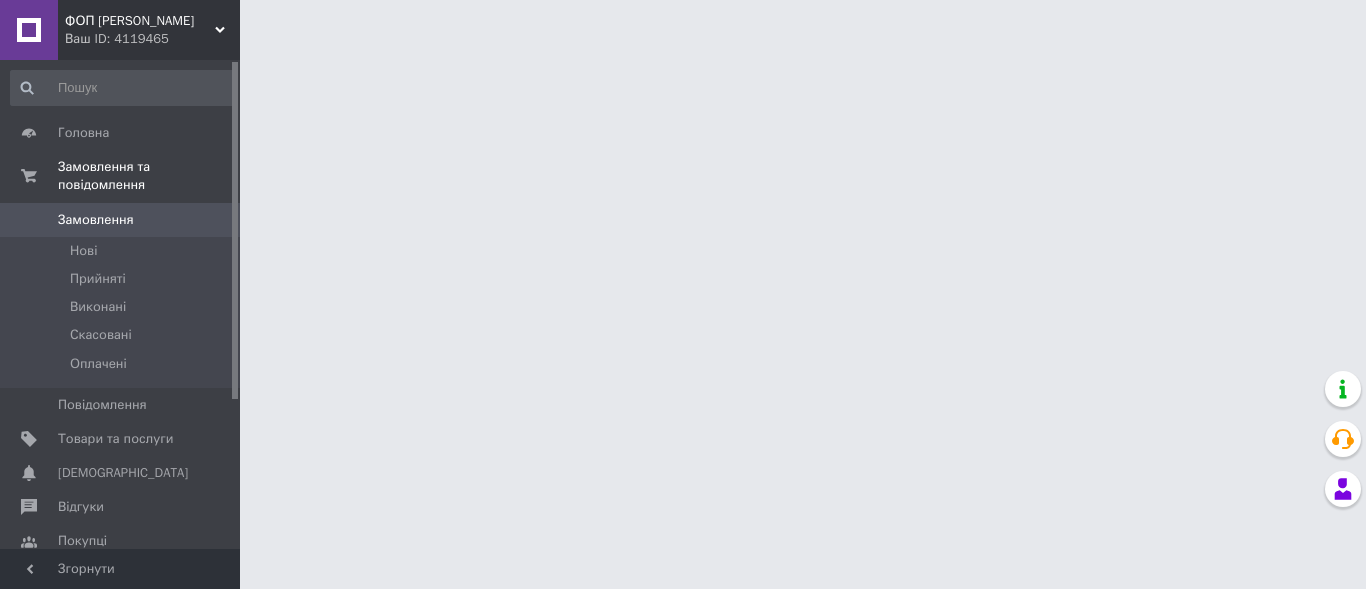 scroll, scrollTop: 0, scrollLeft: 0, axis: both 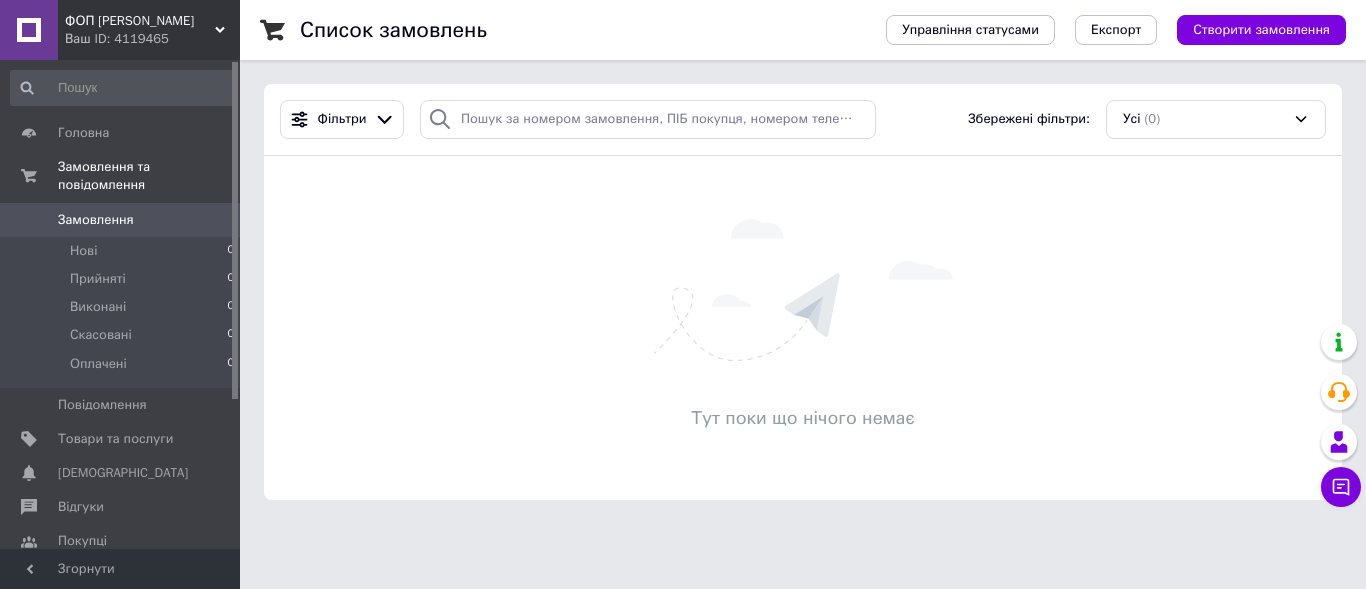 click on "Тут поки що нічого немає" at bounding box center [803, 328] 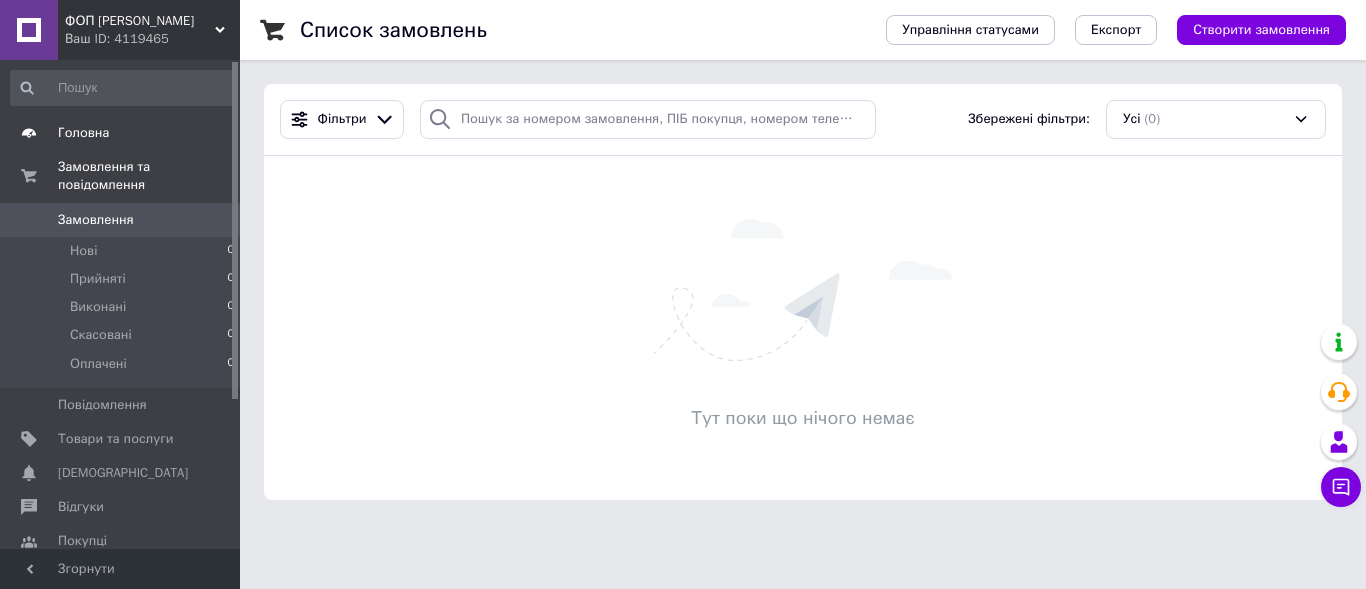 click on "Головна" at bounding box center (83, 133) 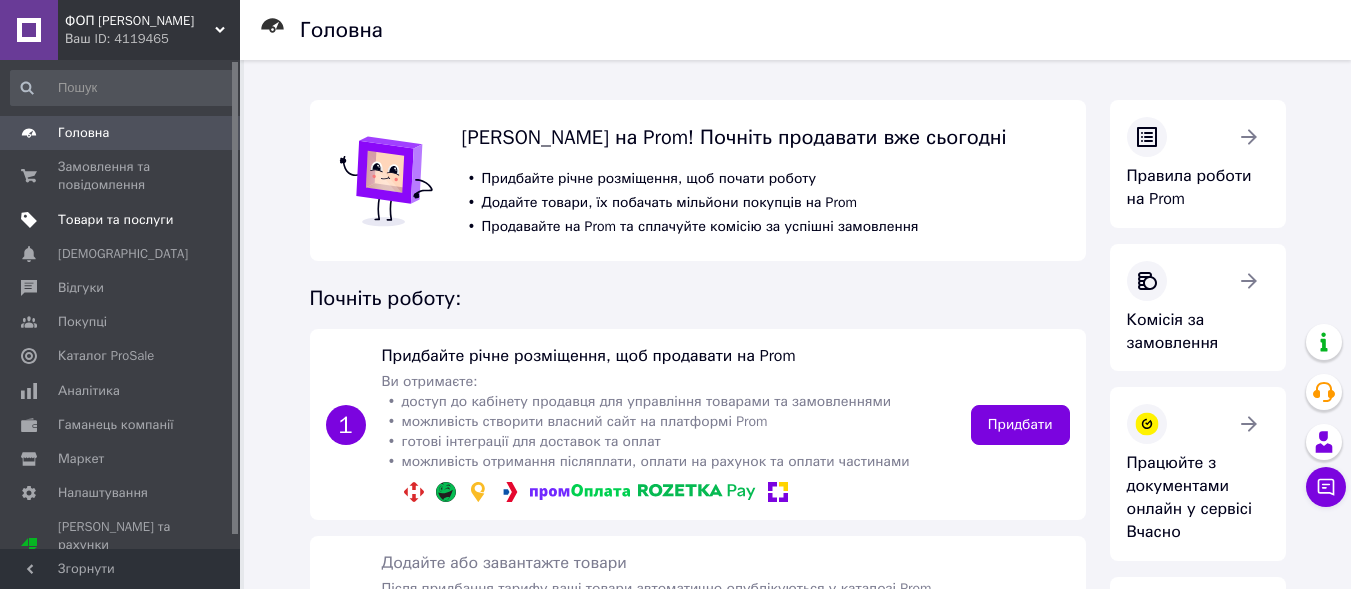 click on "Товари та послуги" at bounding box center (115, 220) 